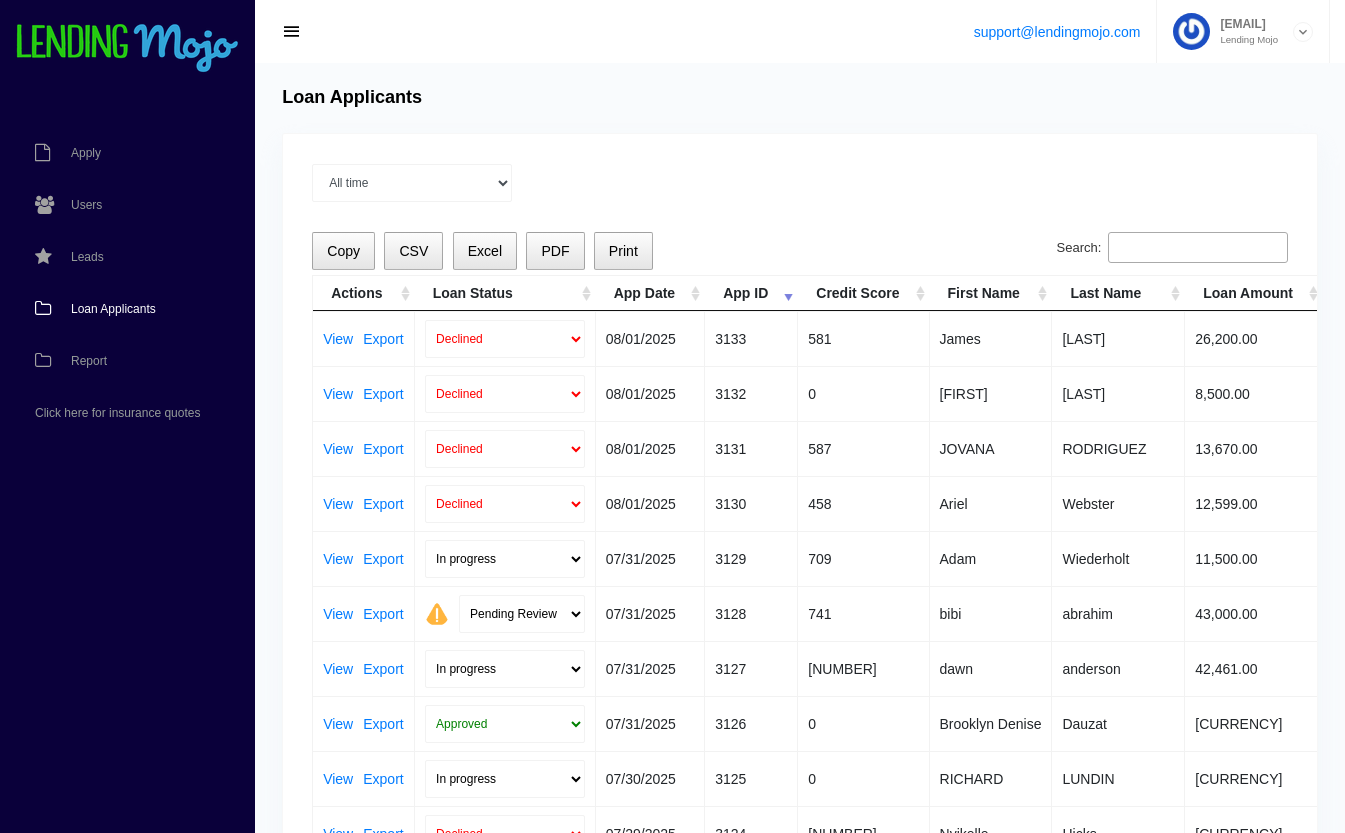 scroll, scrollTop: 213, scrollLeft: 0, axis: vertical 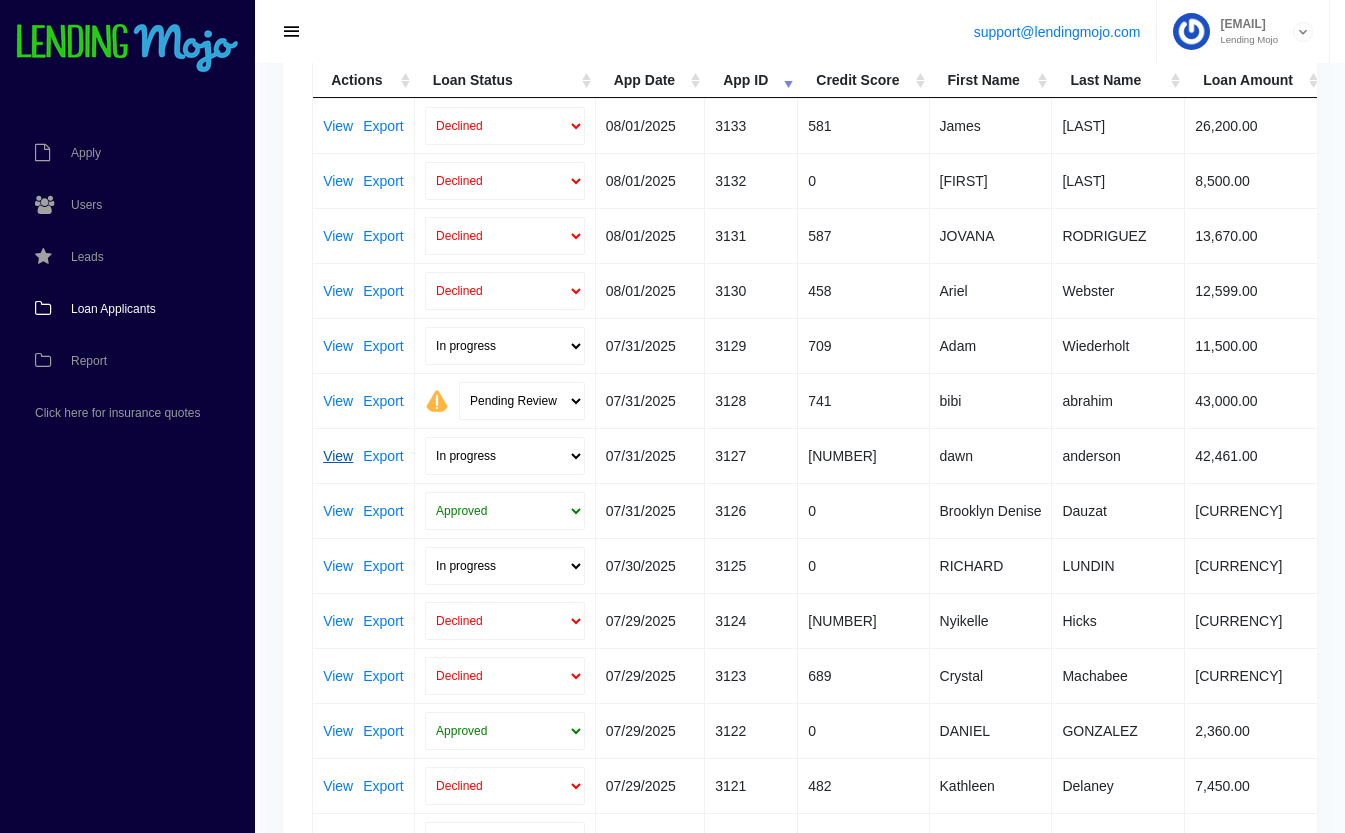 click on "View" at bounding box center (338, 456) 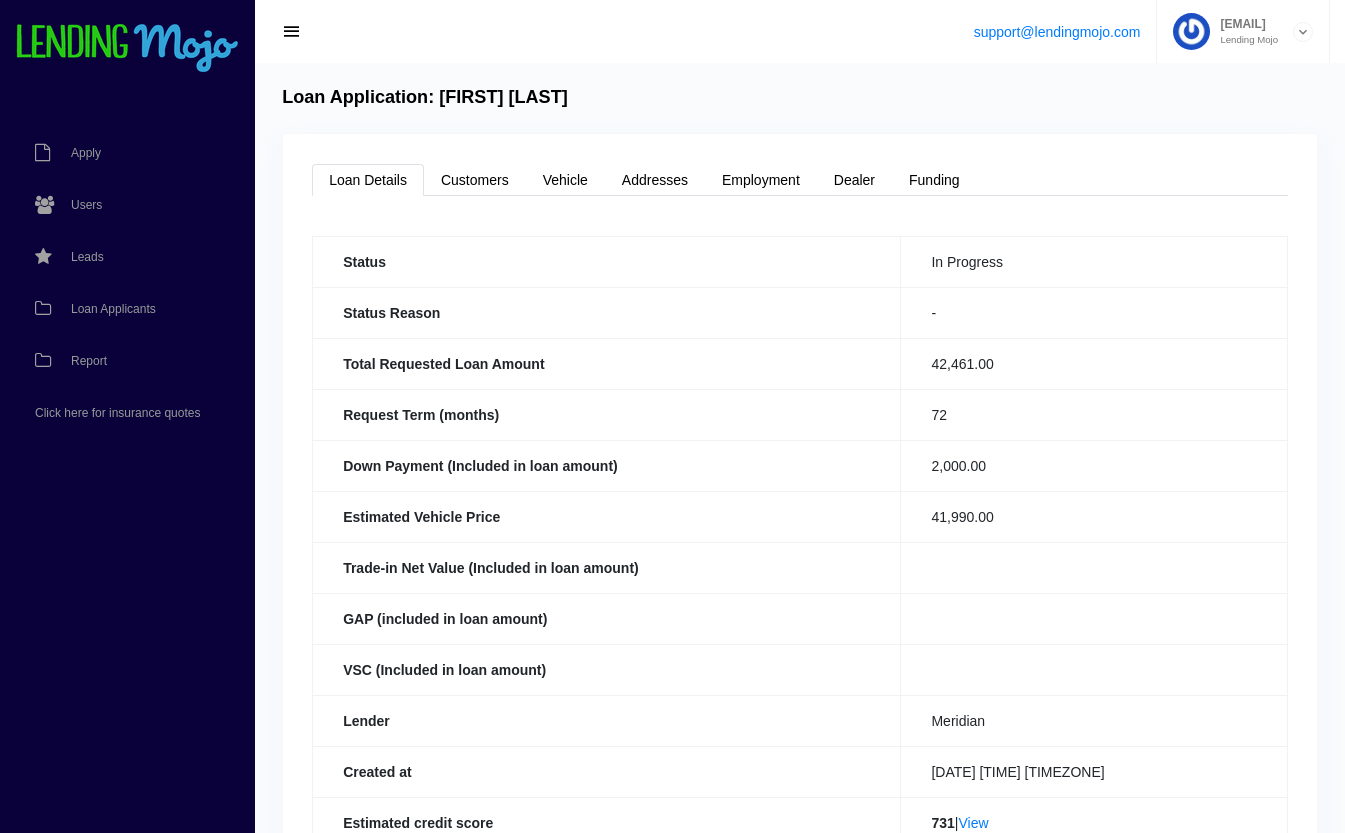 scroll, scrollTop: 0, scrollLeft: 0, axis: both 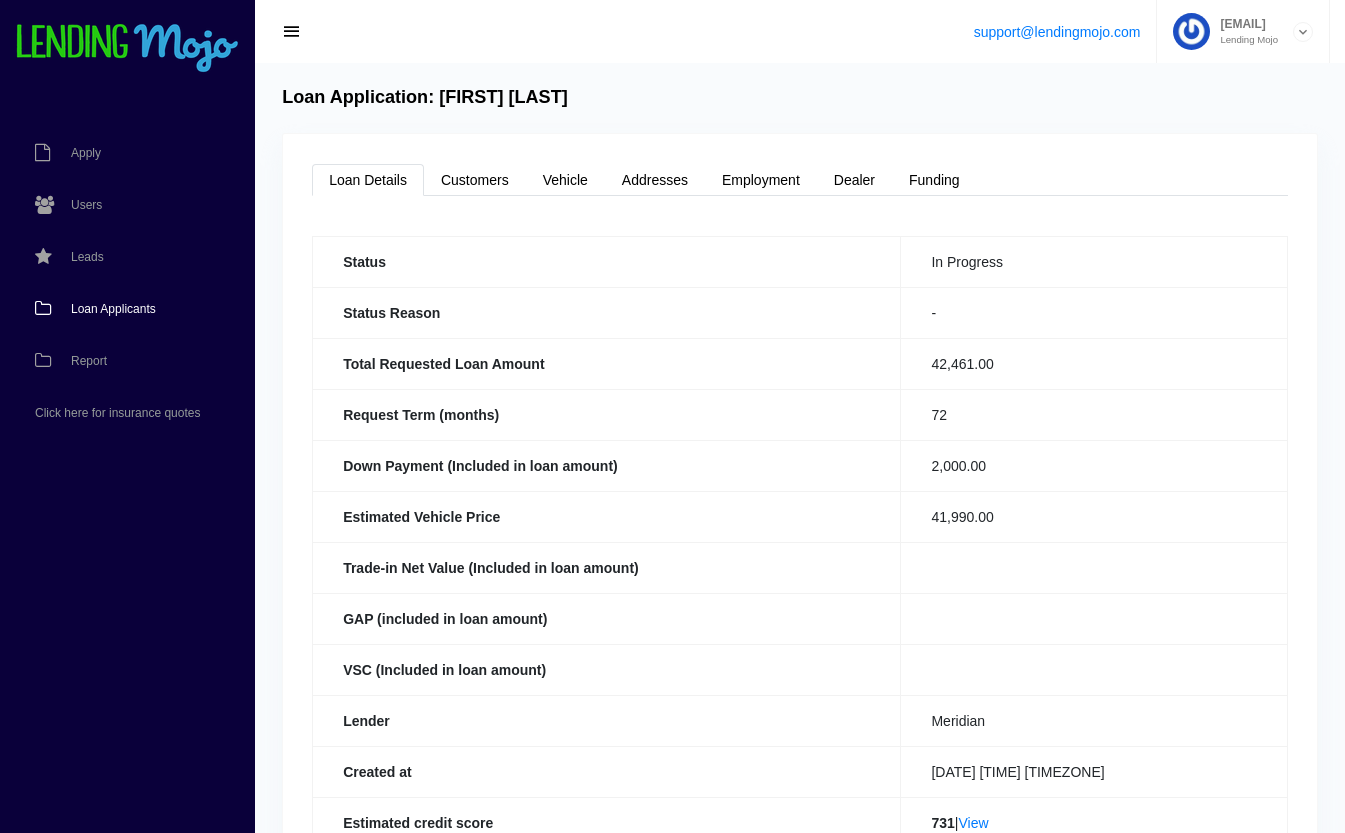 click on "Loan Applicants" at bounding box center [113, 309] 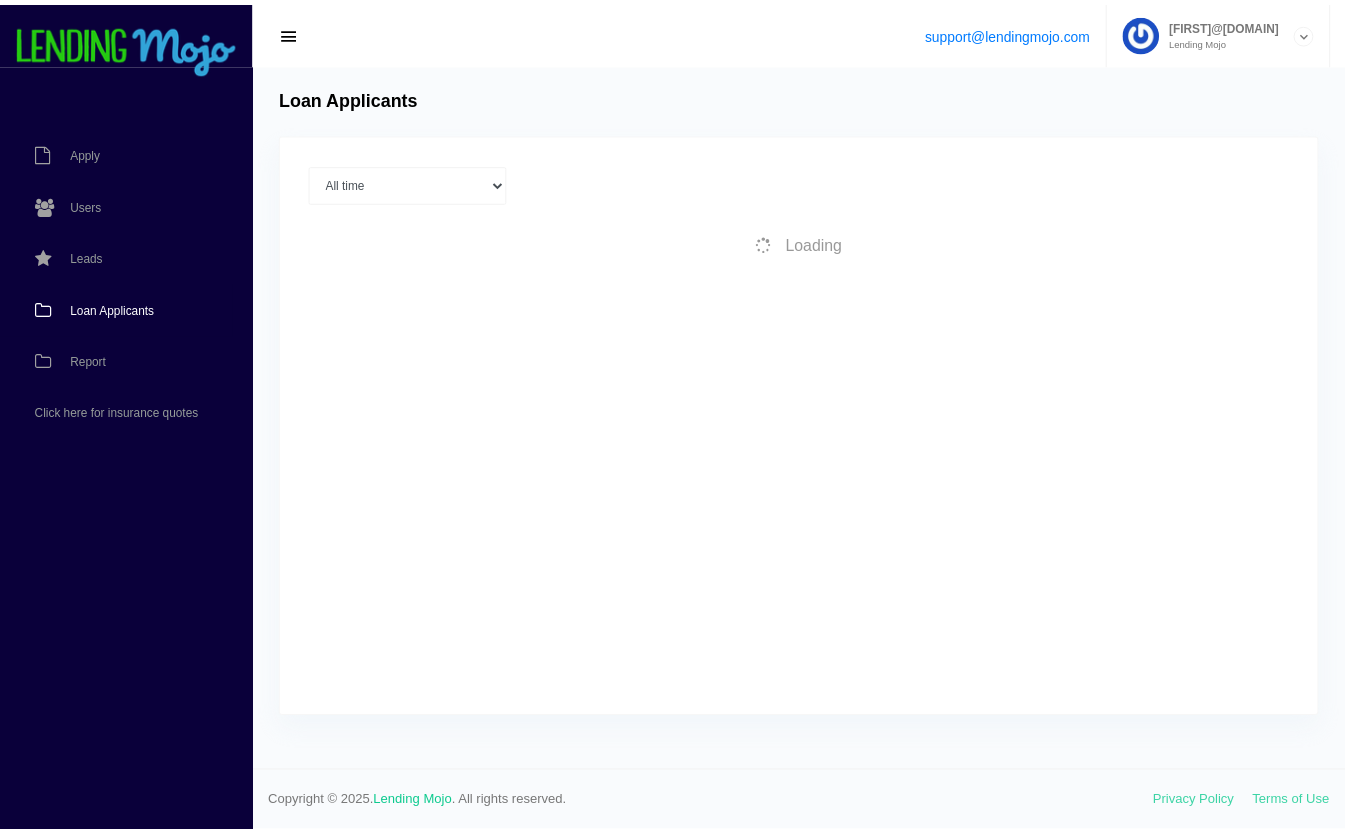 scroll, scrollTop: 0, scrollLeft: 0, axis: both 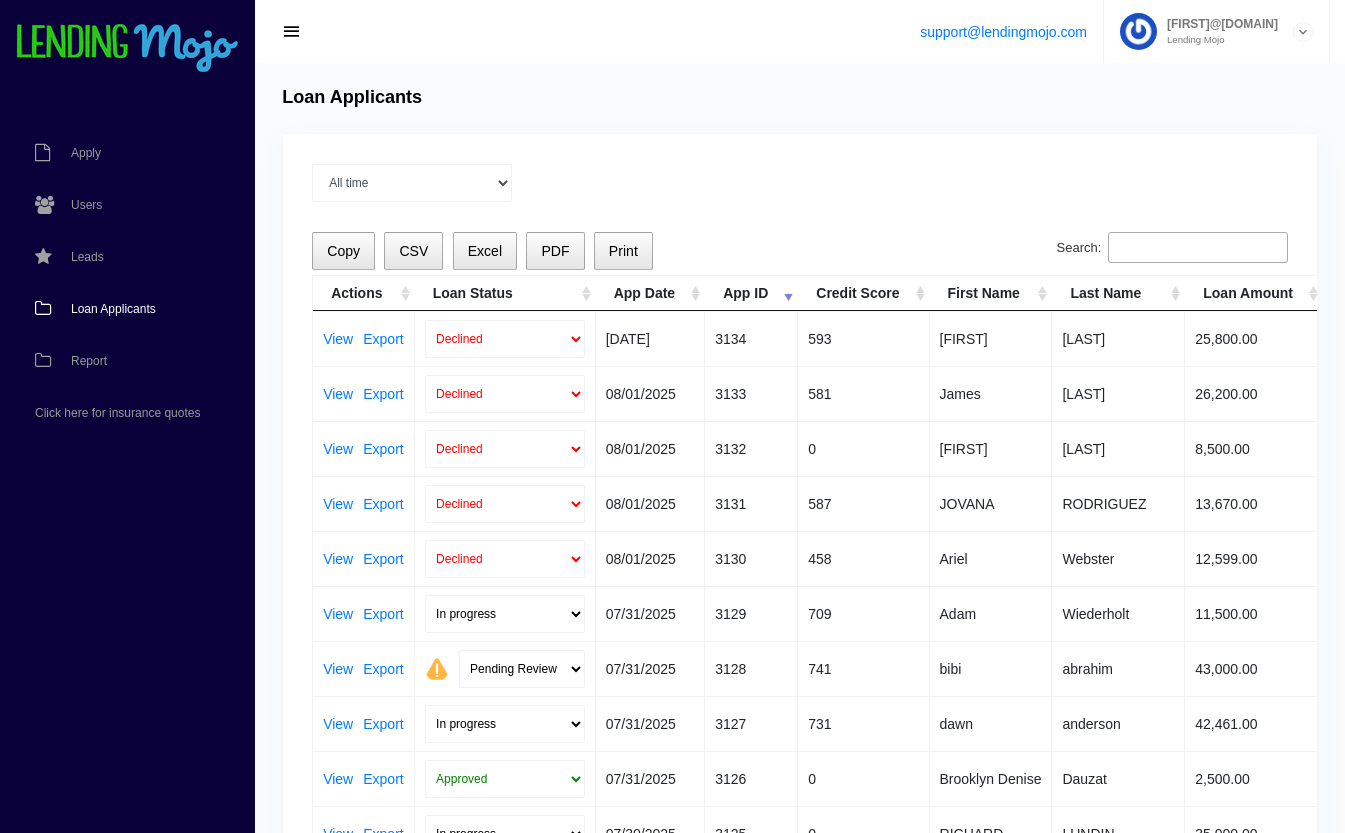 click on "Loan Status" at bounding box center (505, 293) 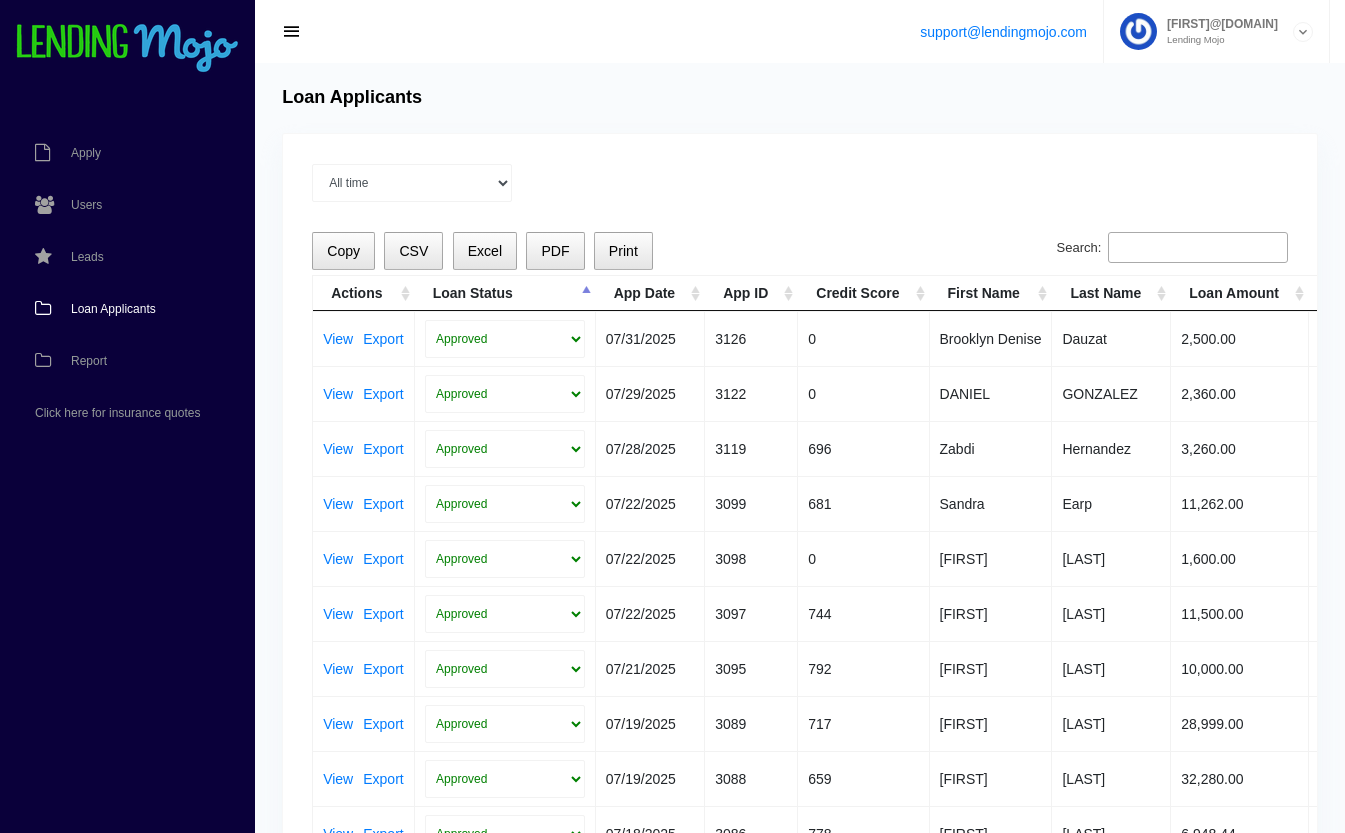 click on "Loan Status" at bounding box center [505, 293] 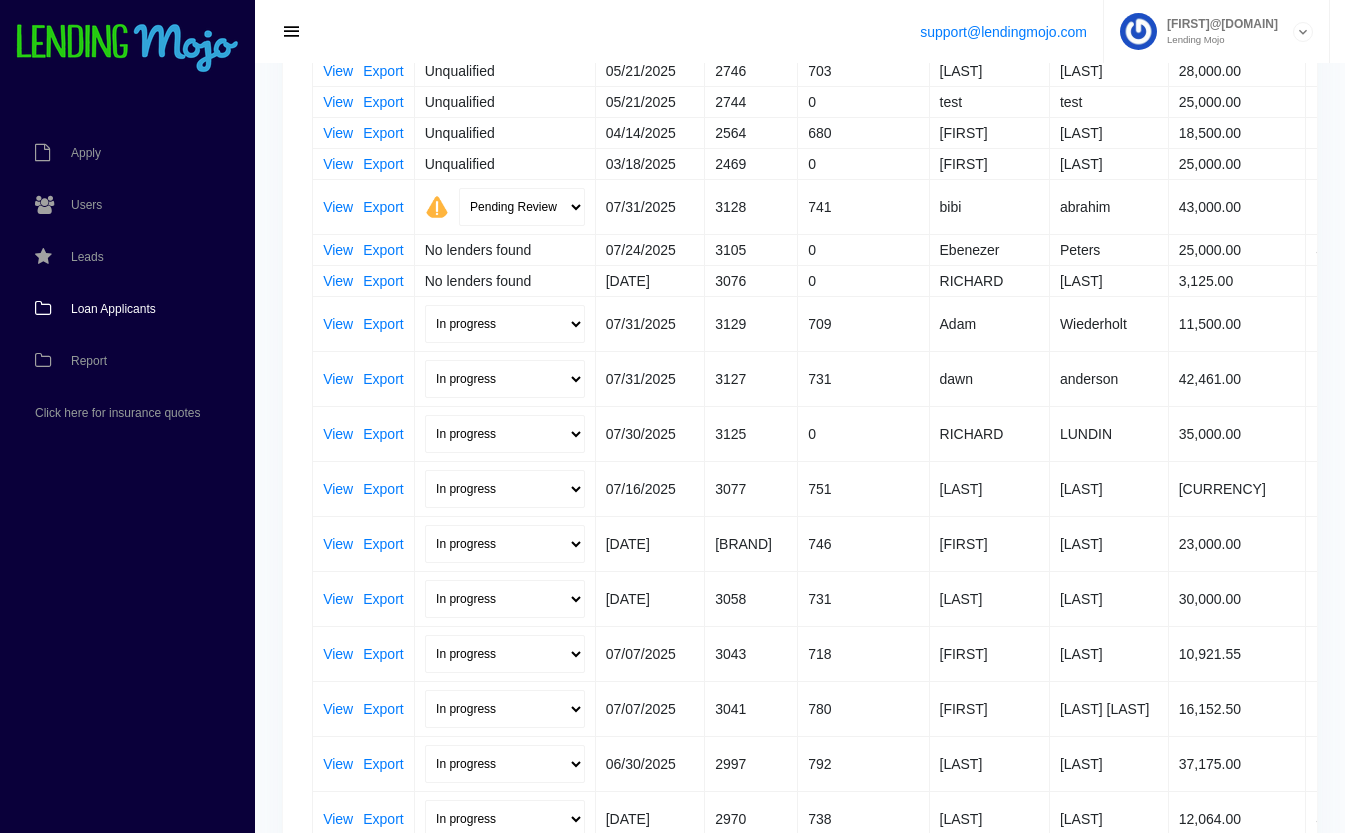 scroll, scrollTop: 444, scrollLeft: 0, axis: vertical 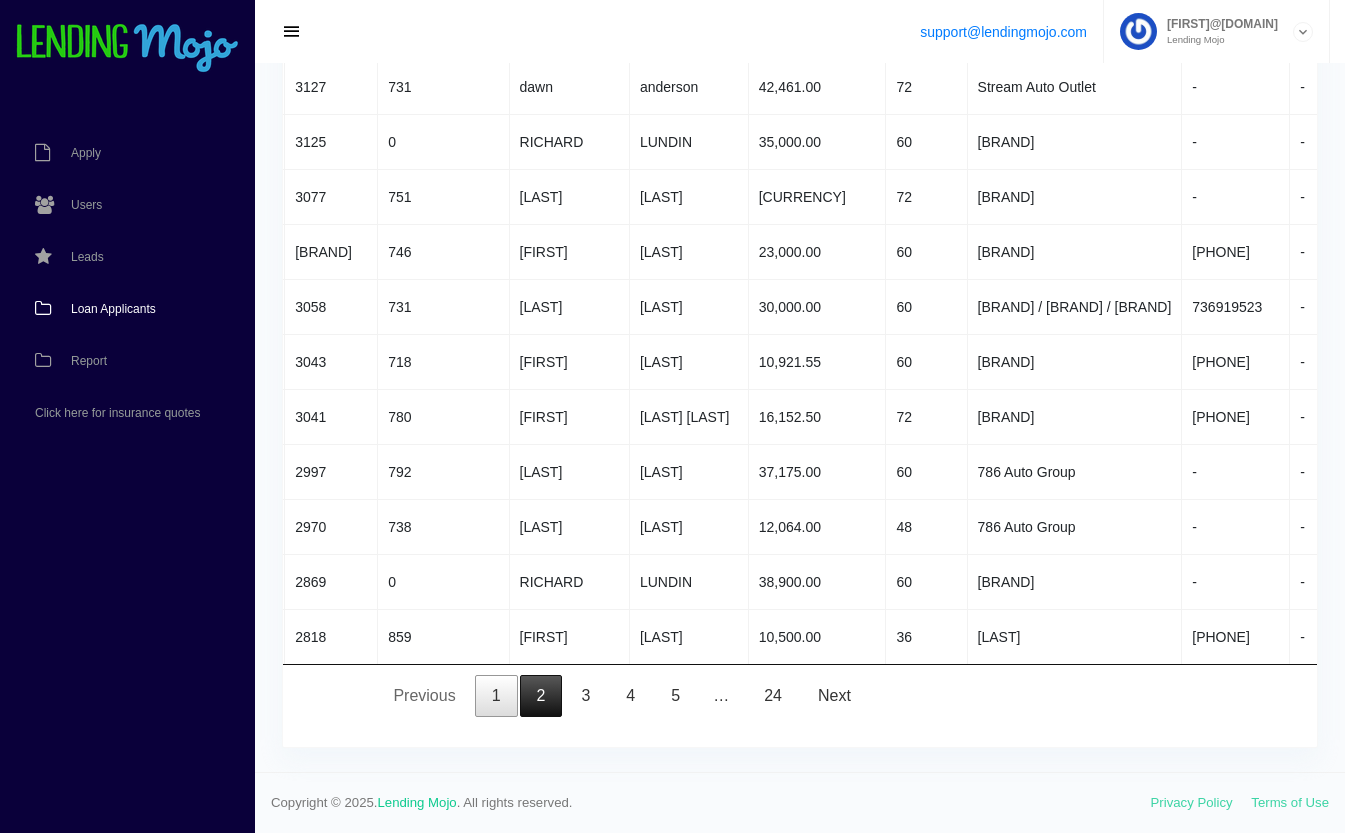 click on "2" at bounding box center (541, 696) 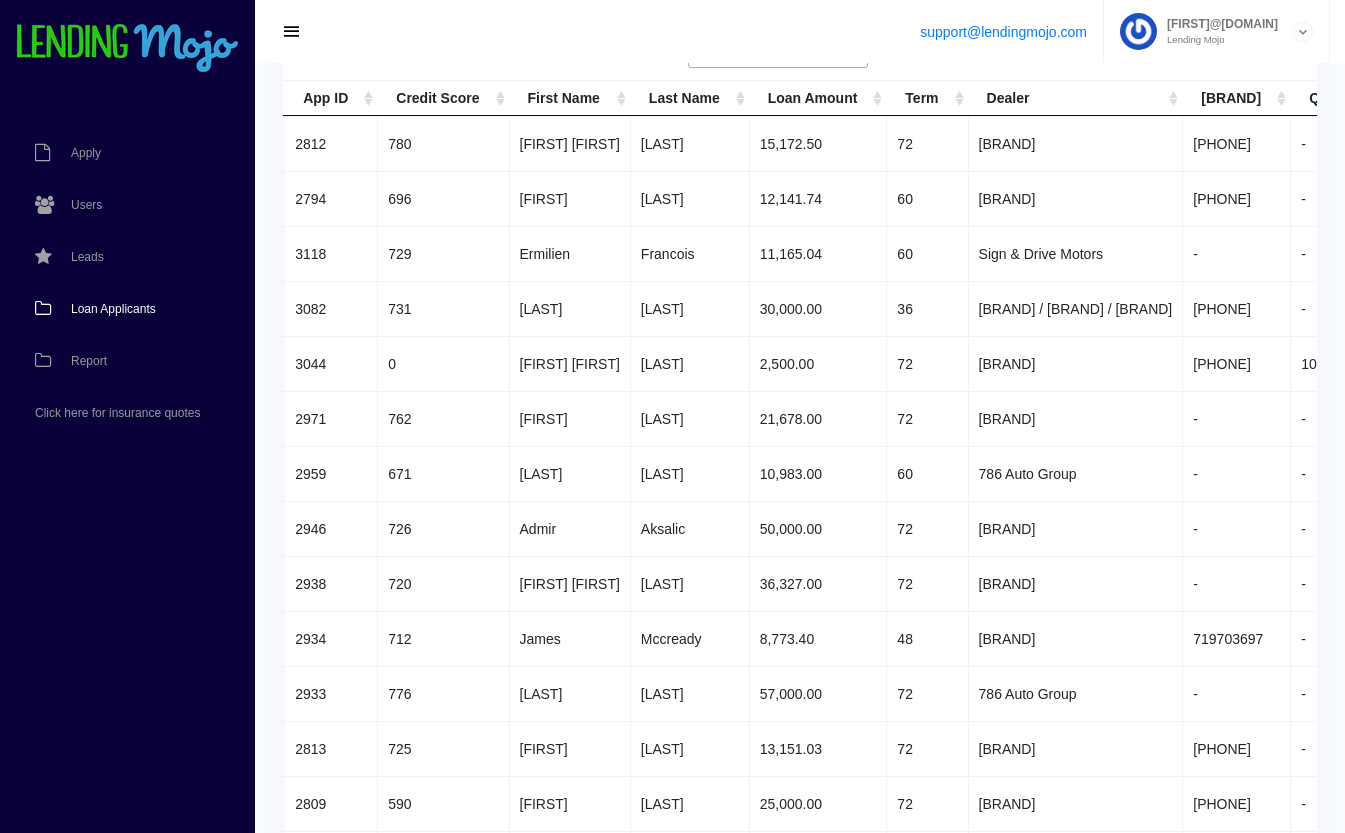 scroll, scrollTop: 193, scrollLeft: 0, axis: vertical 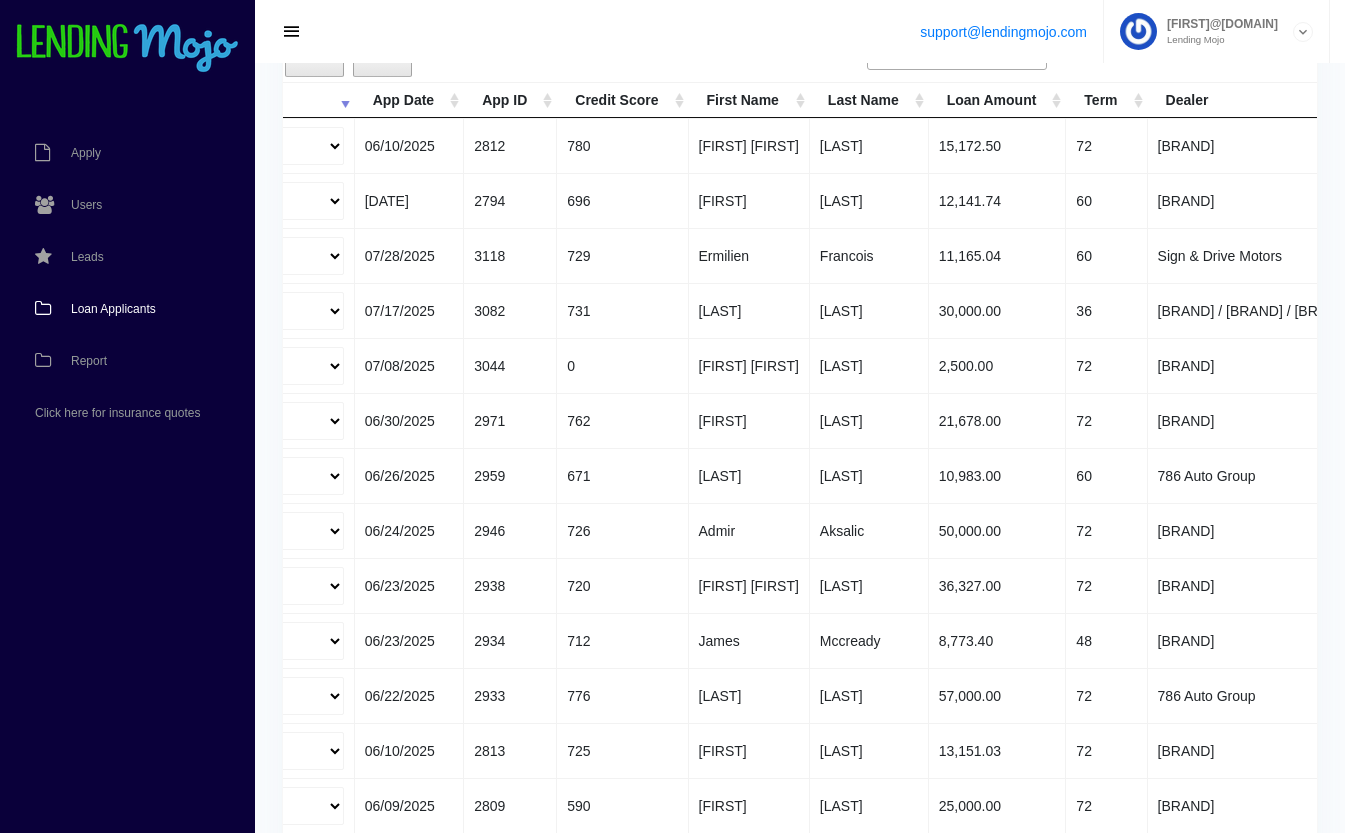 click on "Loan Applicants" at bounding box center [113, 309] 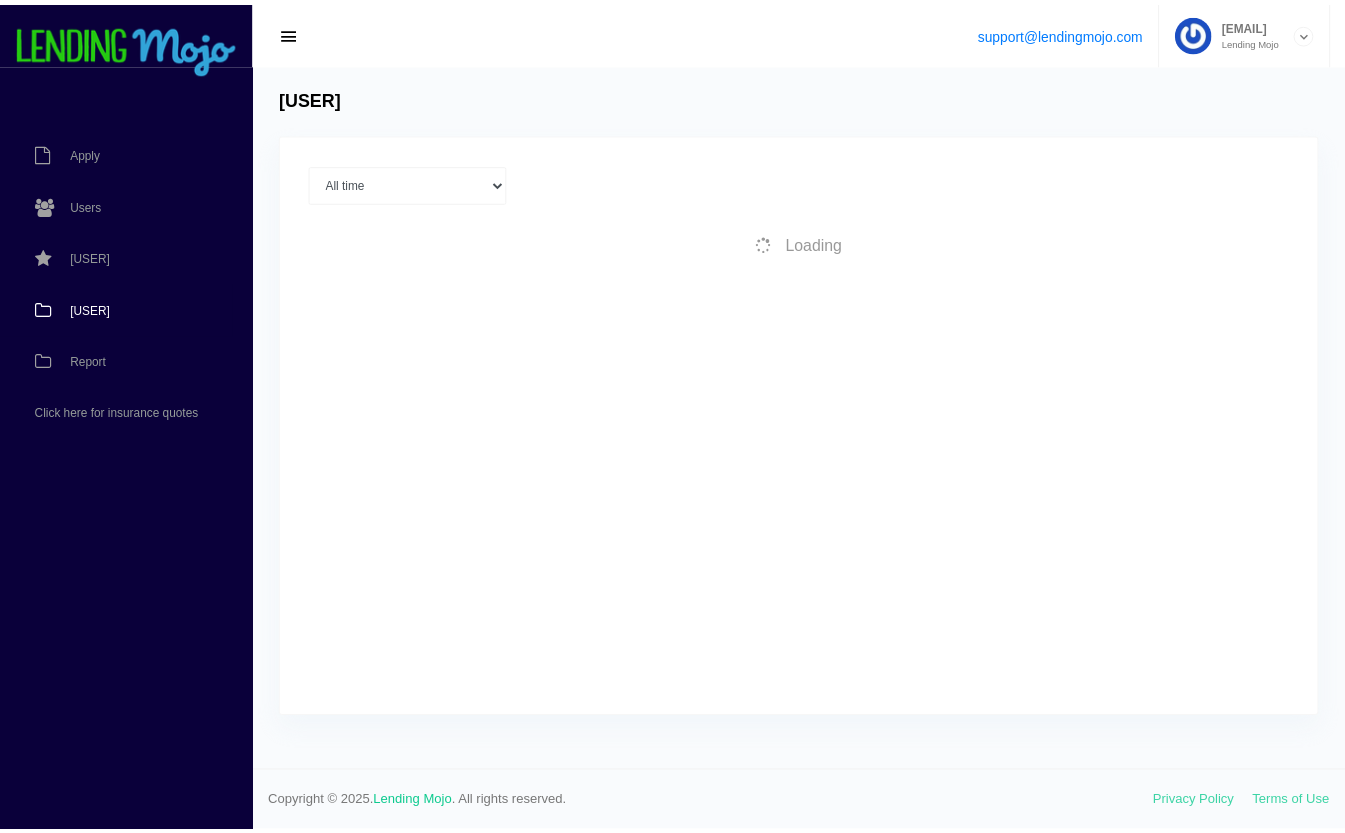scroll, scrollTop: 0, scrollLeft: 0, axis: both 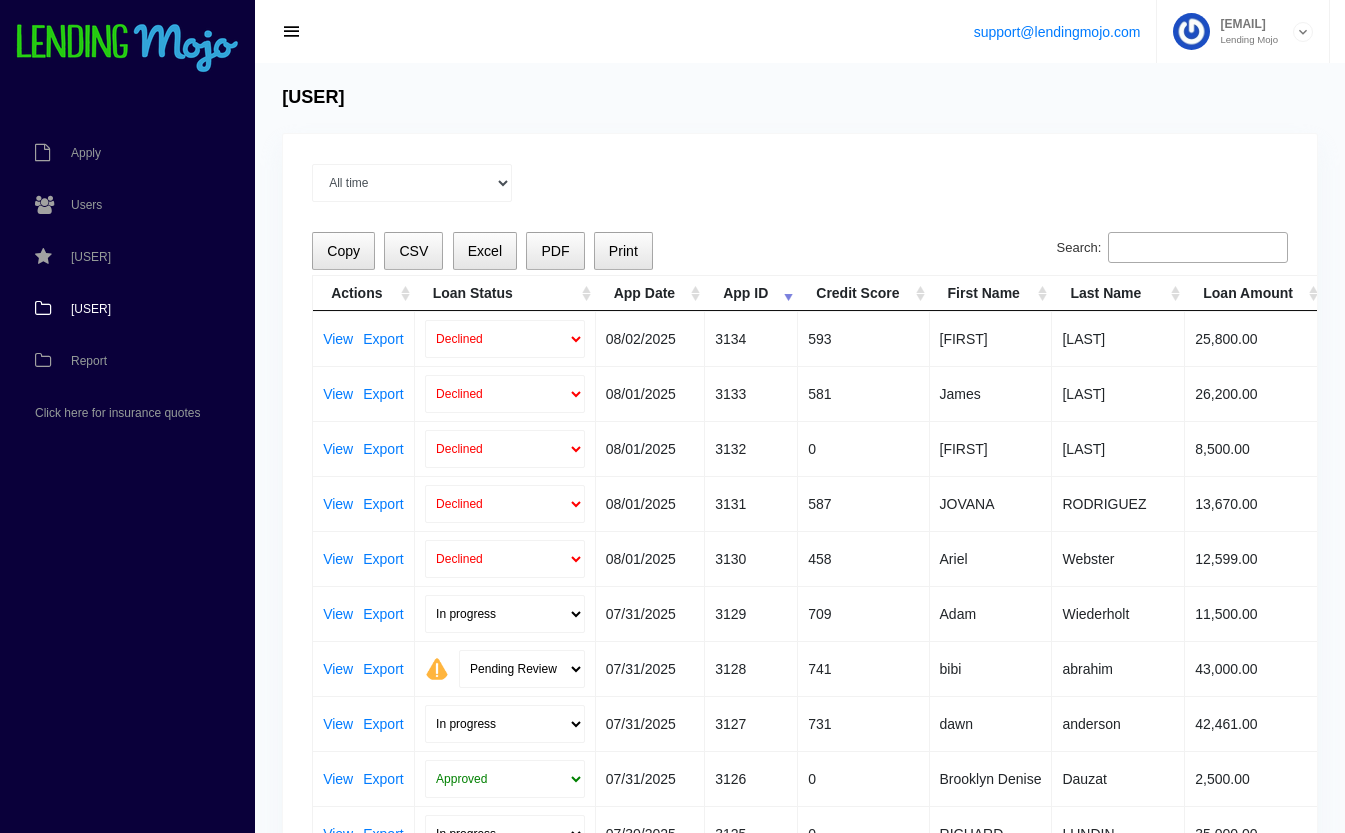 click on "Loan Status" at bounding box center [505, 293] 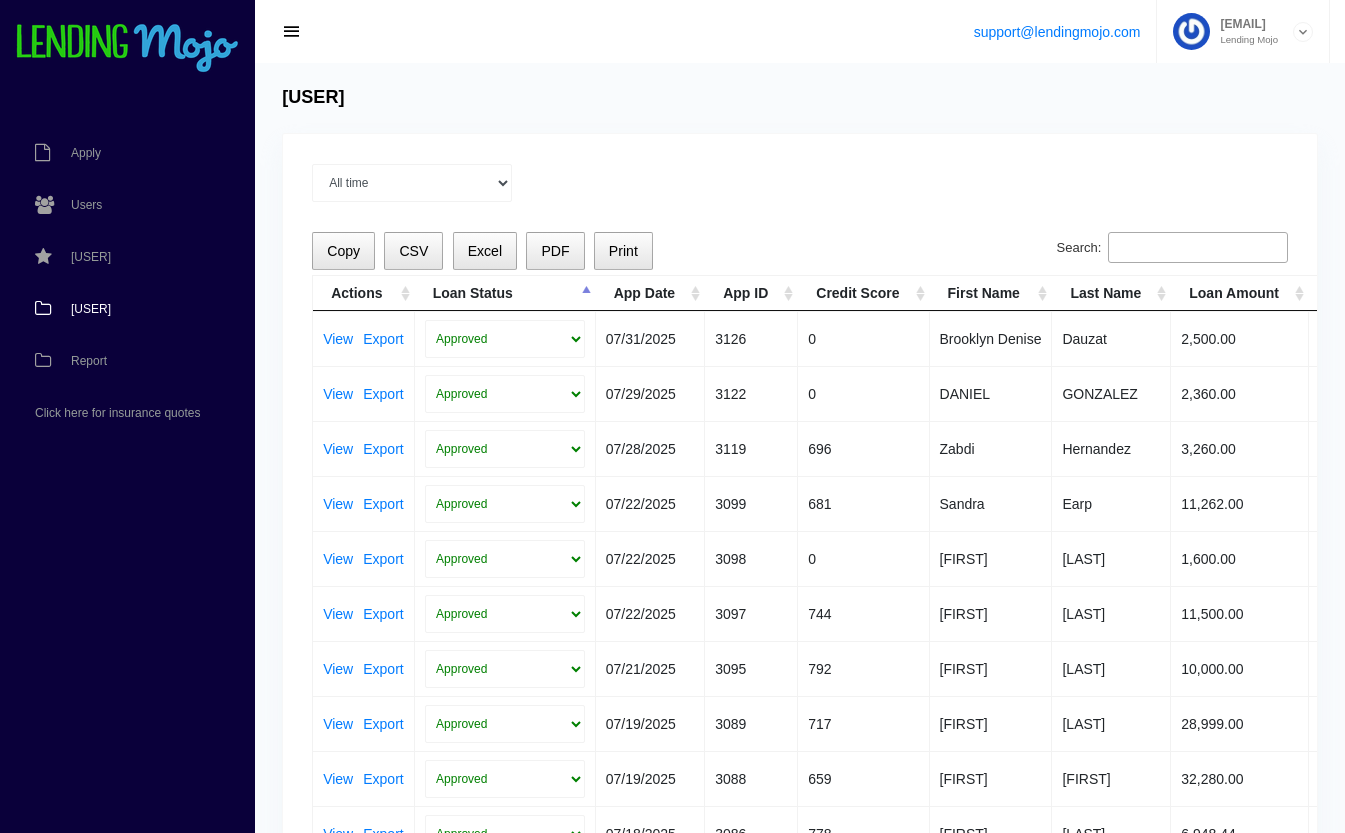 click on "Loan Status" at bounding box center (505, 293) 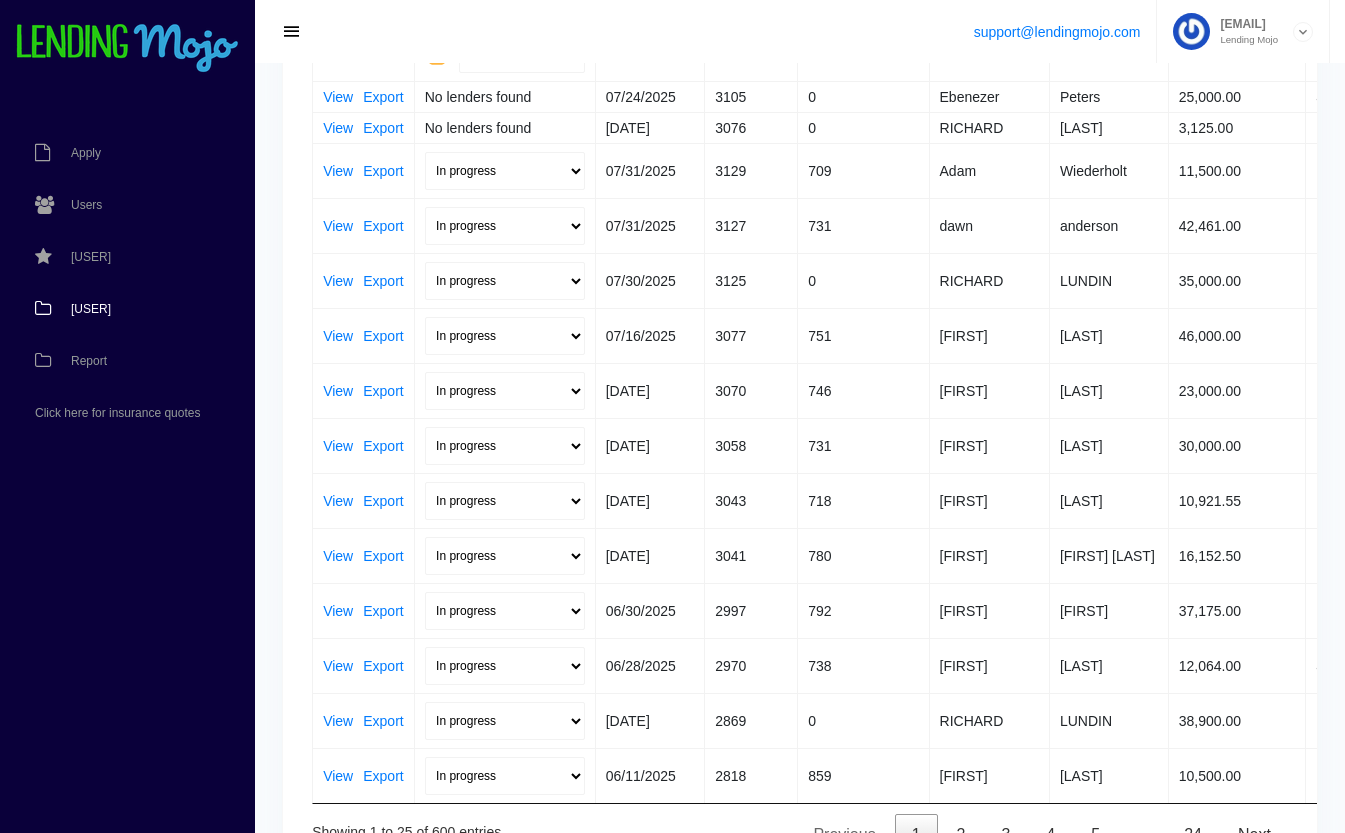 scroll, scrollTop: 599, scrollLeft: 0, axis: vertical 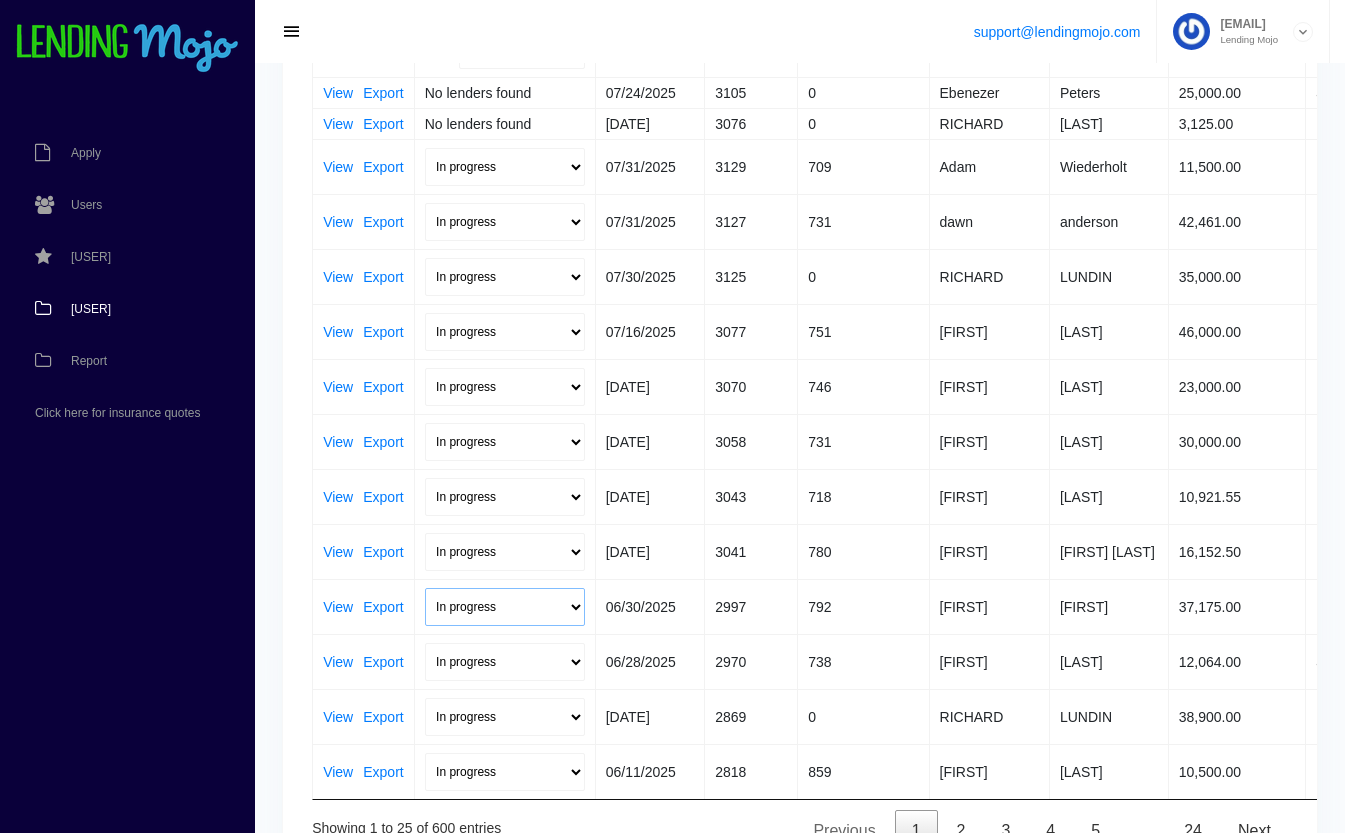 click on "In progress Funded Did not fund" at bounding box center [505, 607] 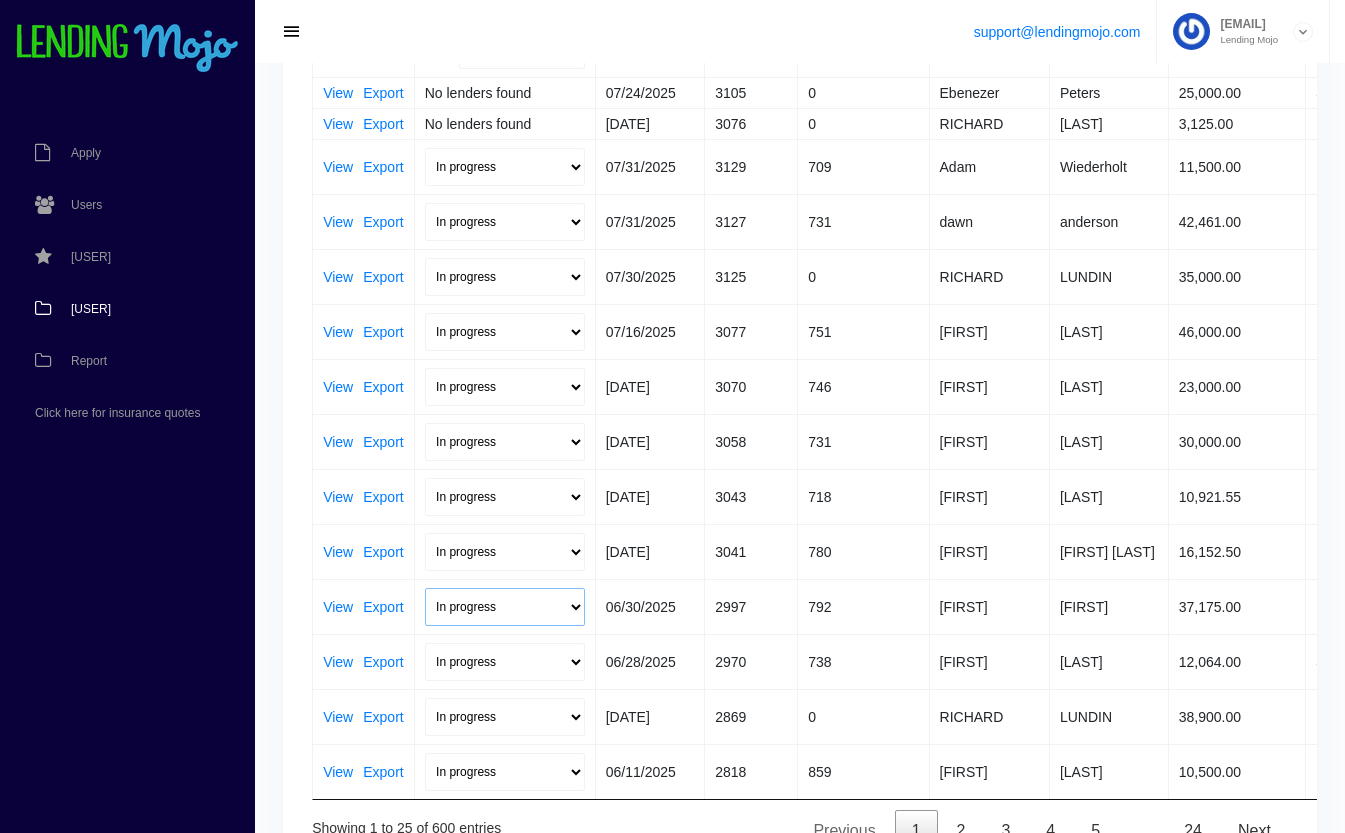 select on "funded" 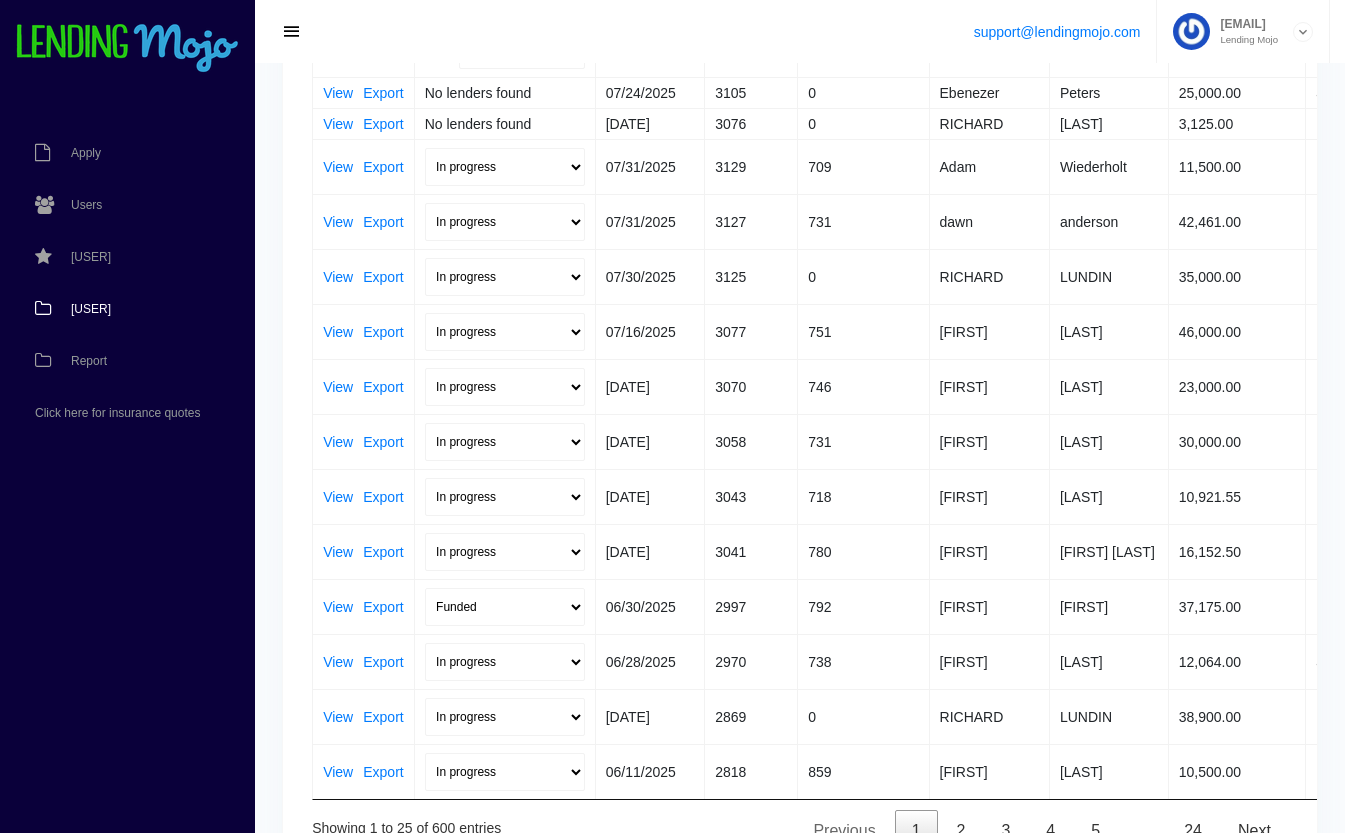 click on "In progress Funded Did not fund" at bounding box center [505, 607] 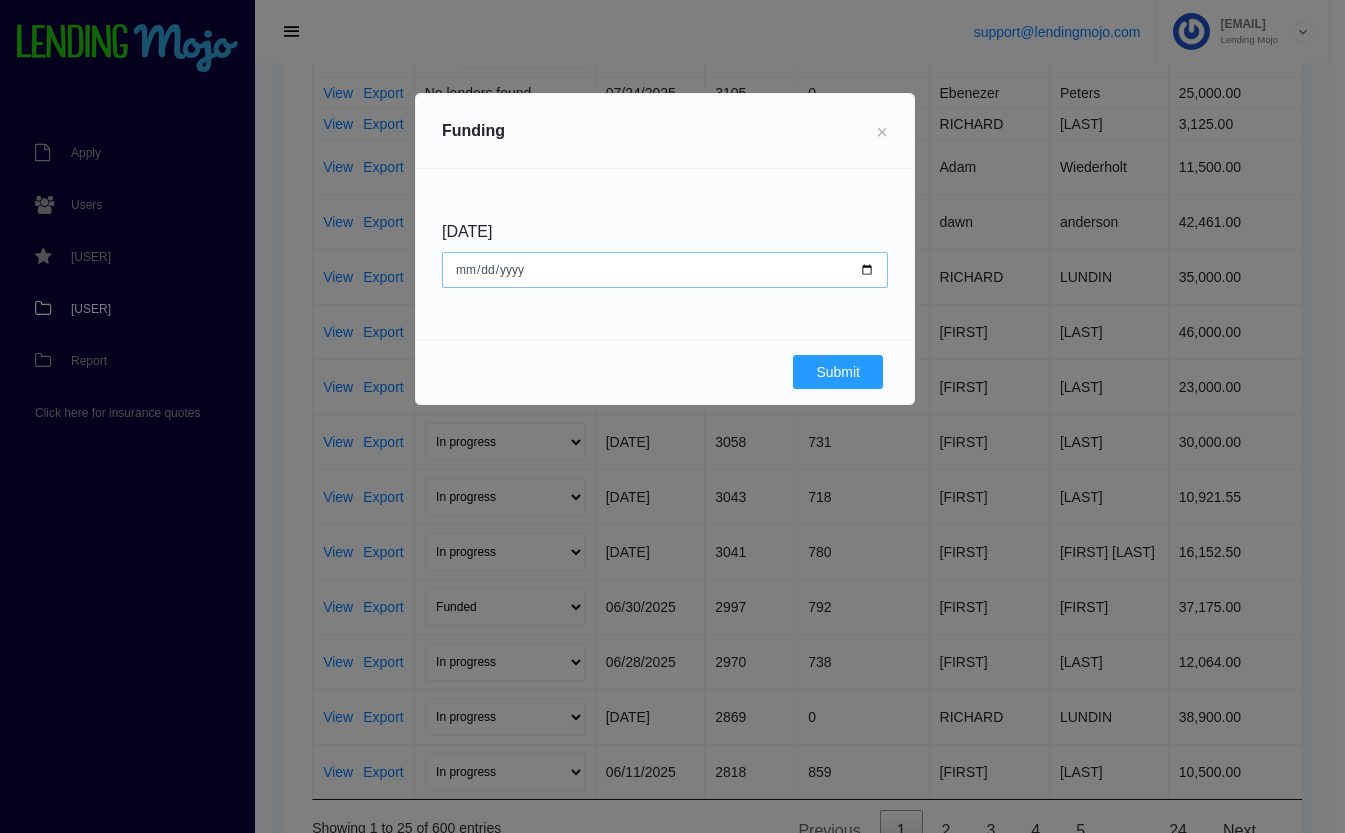 type on "[DATE]" 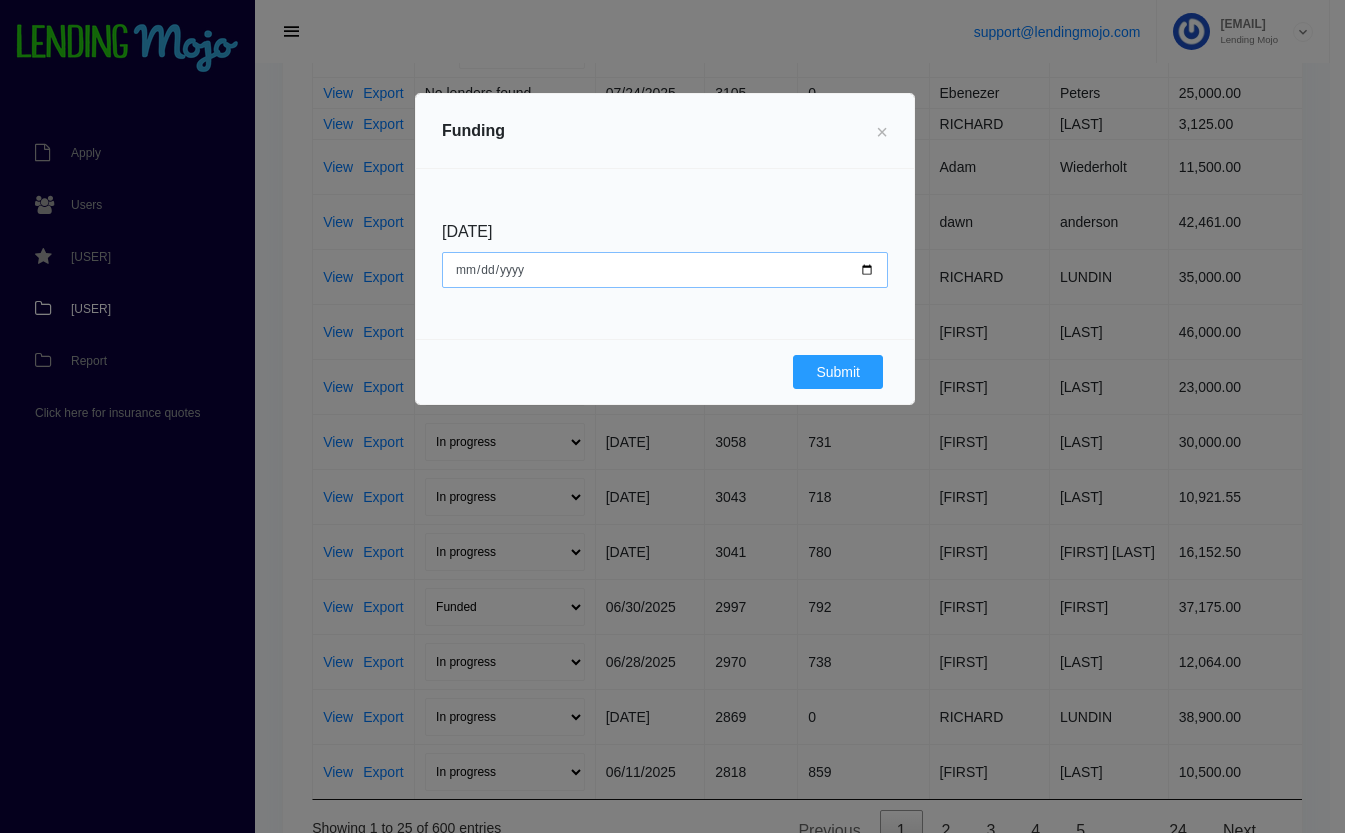 type on "[DATE]" 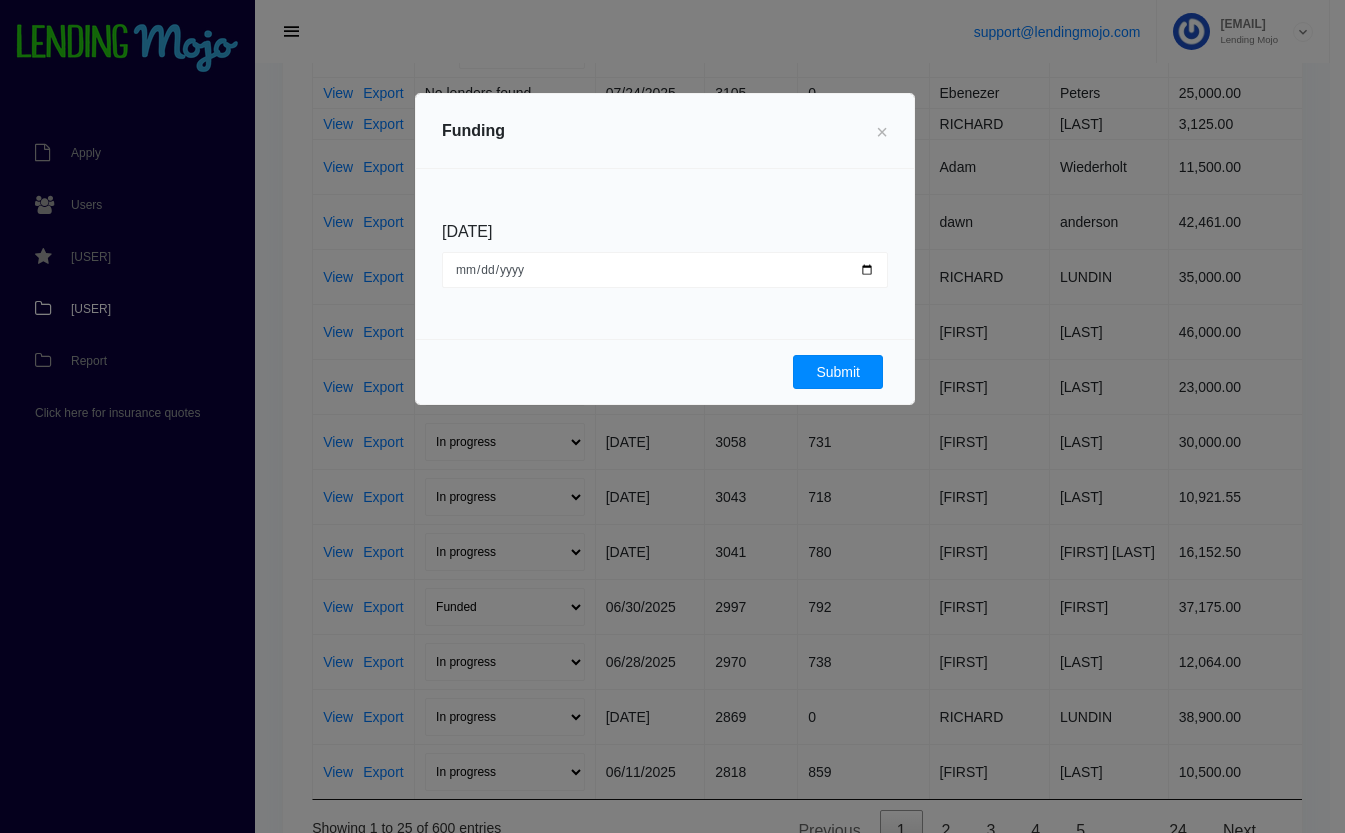 click on "Submit" at bounding box center (838, 372) 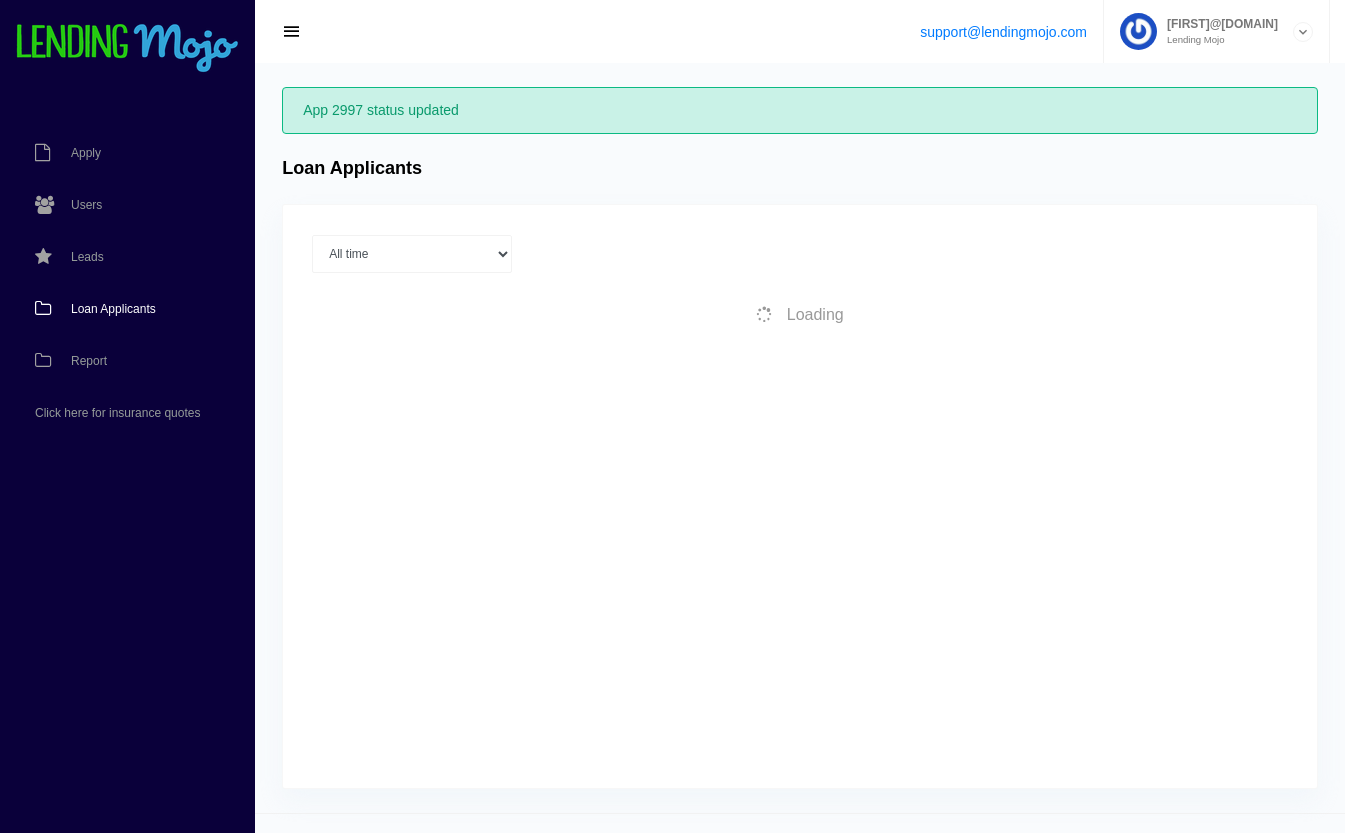 scroll, scrollTop: 40, scrollLeft: 0, axis: vertical 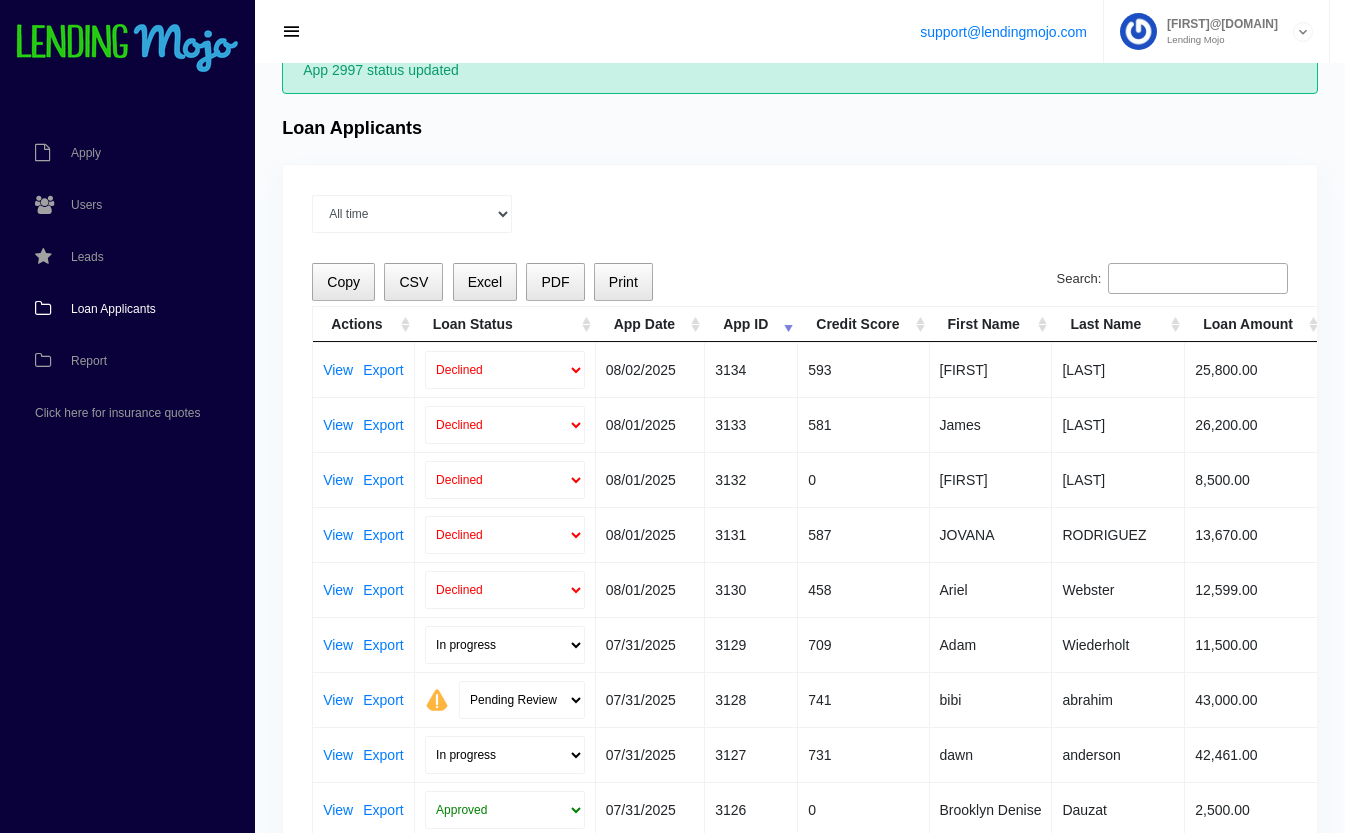 click on "Loan Status" at bounding box center [505, 324] 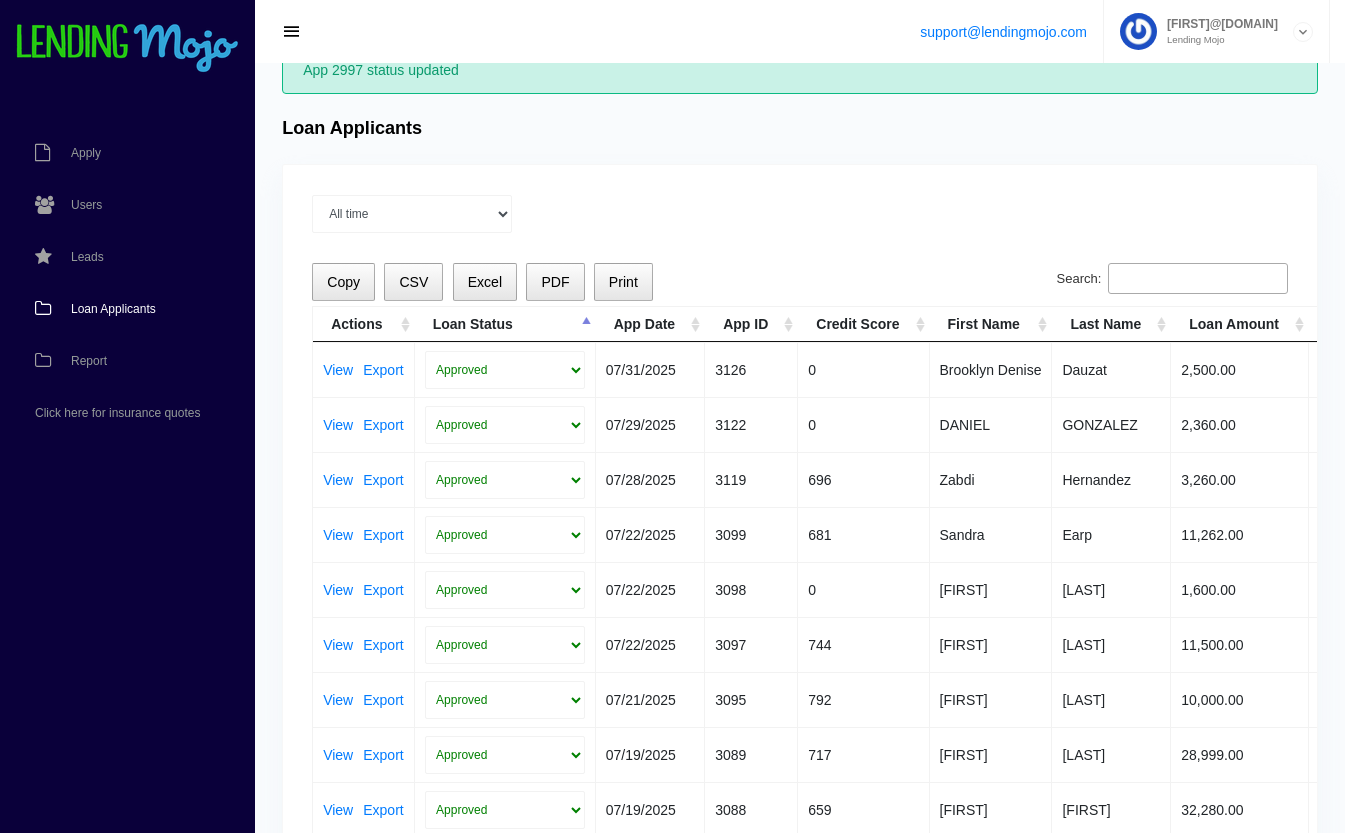 click on "Loan Status" at bounding box center (505, 324) 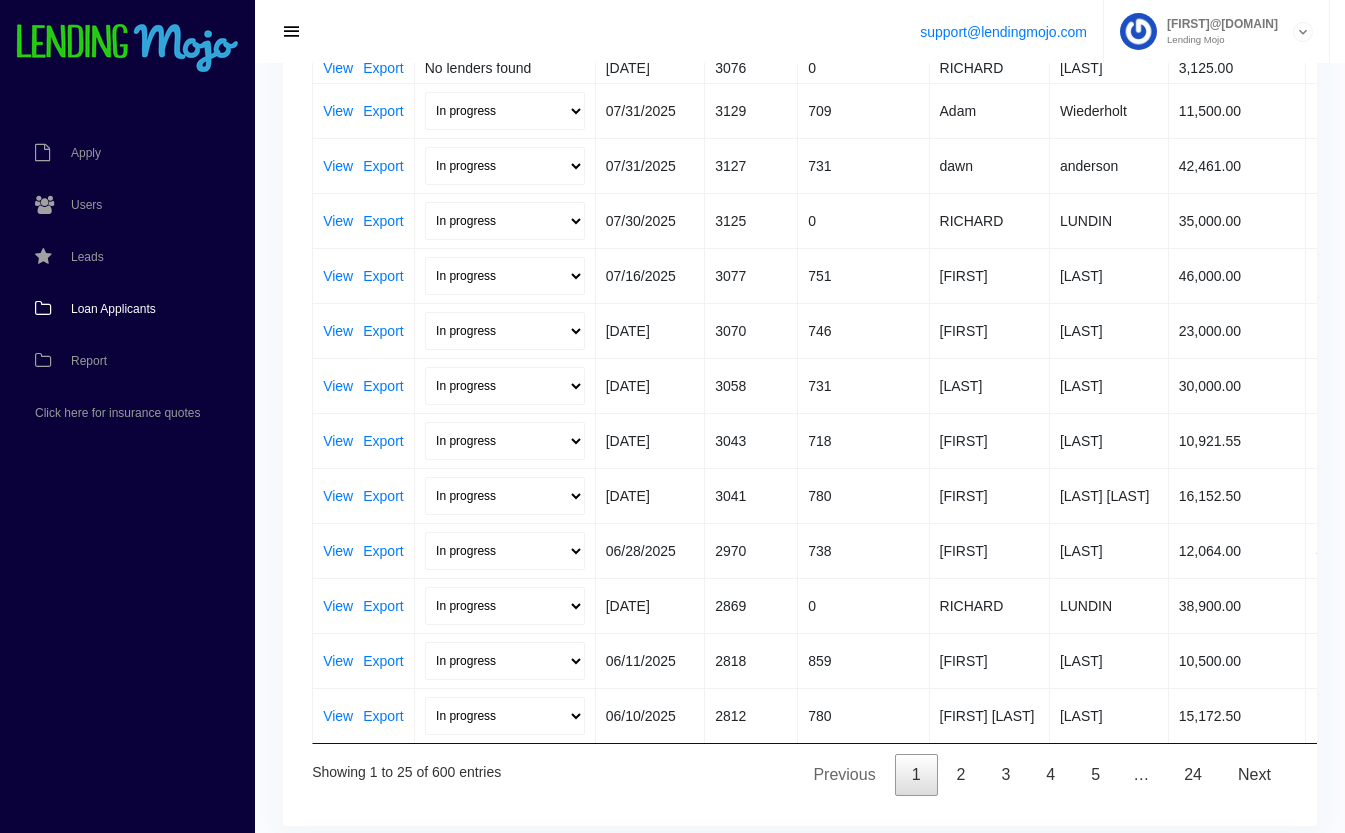 scroll, scrollTop: 727, scrollLeft: 0, axis: vertical 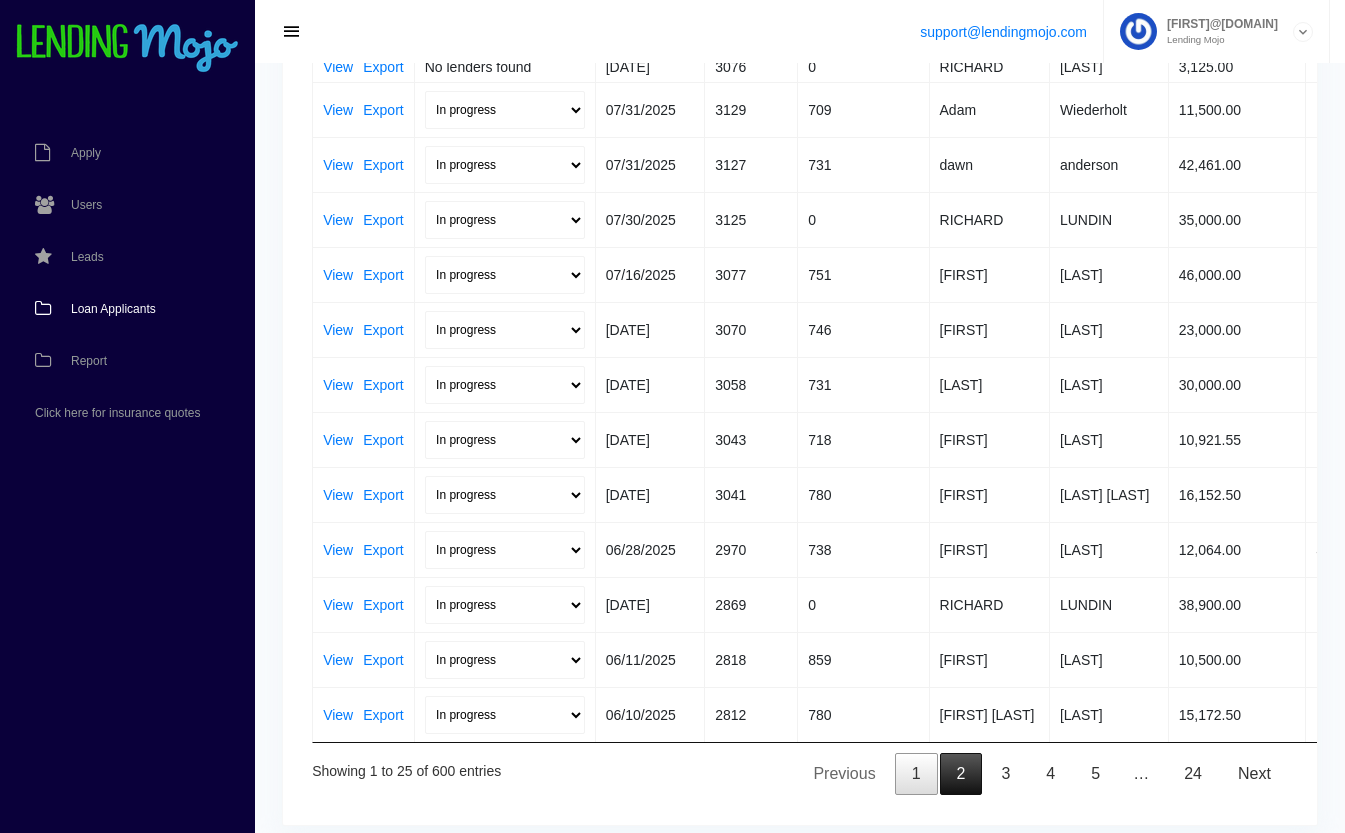 click on "2" at bounding box center [961, 774] 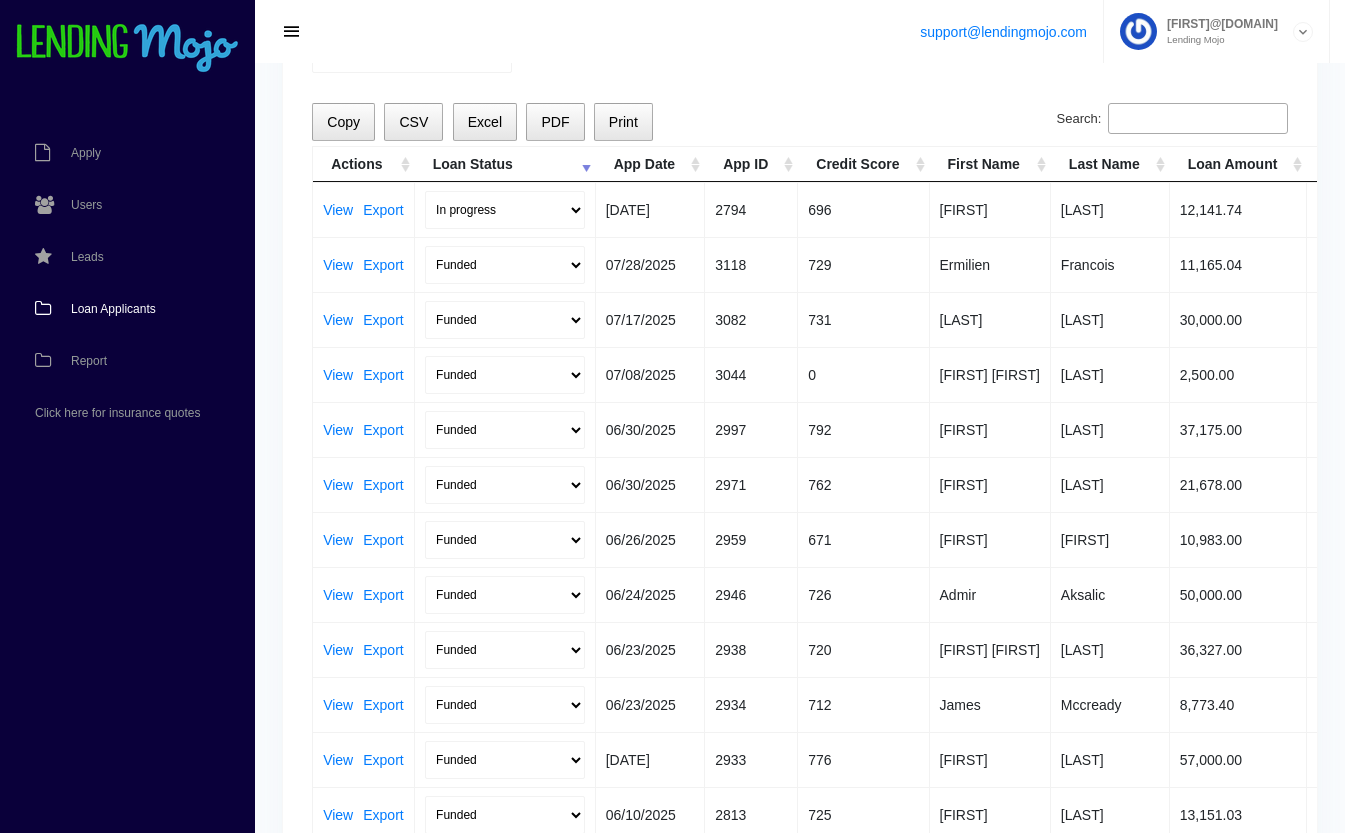scroll, scrollTop: 0, scrollLeft: 0, axis: both 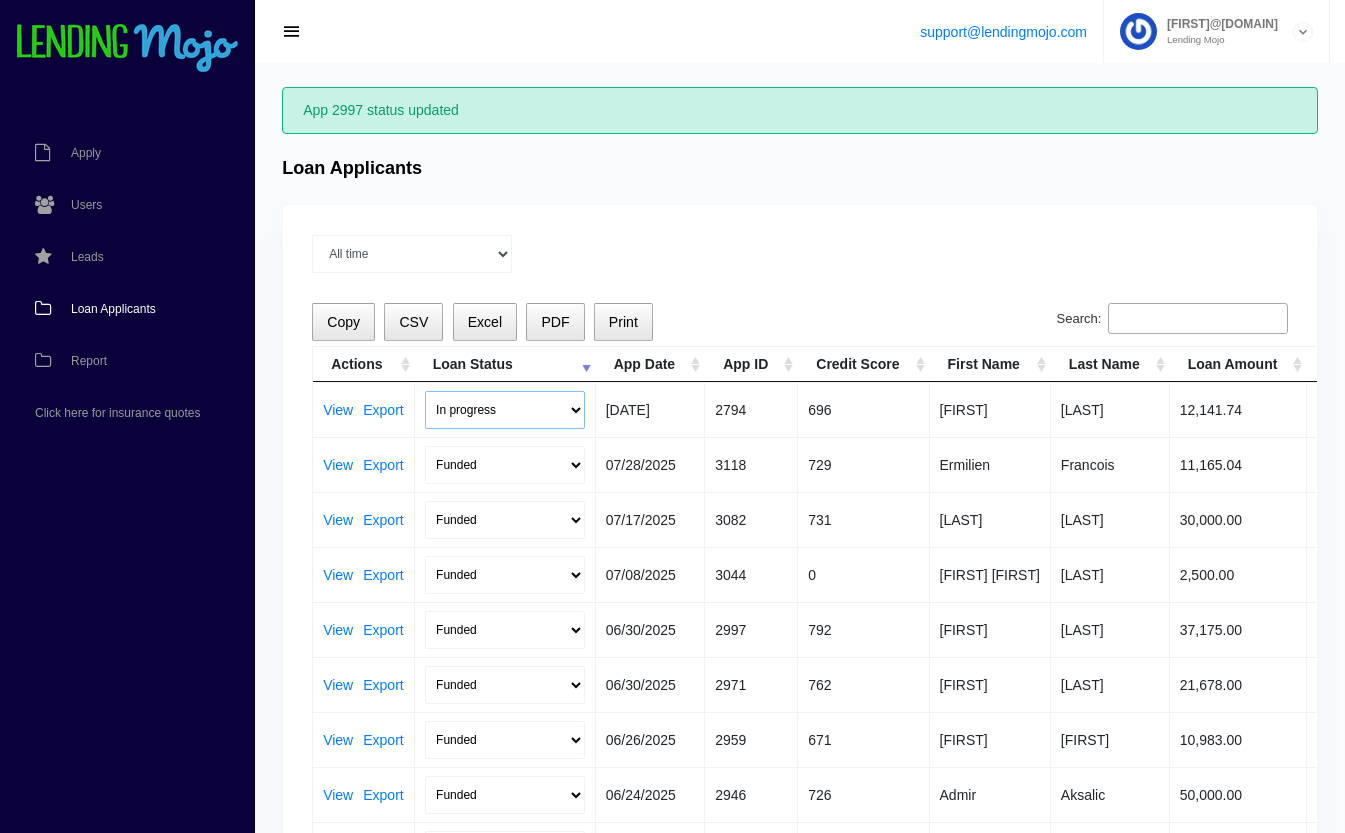 click on "In progress Funded Did not fund" at bounding box center [505, 410] 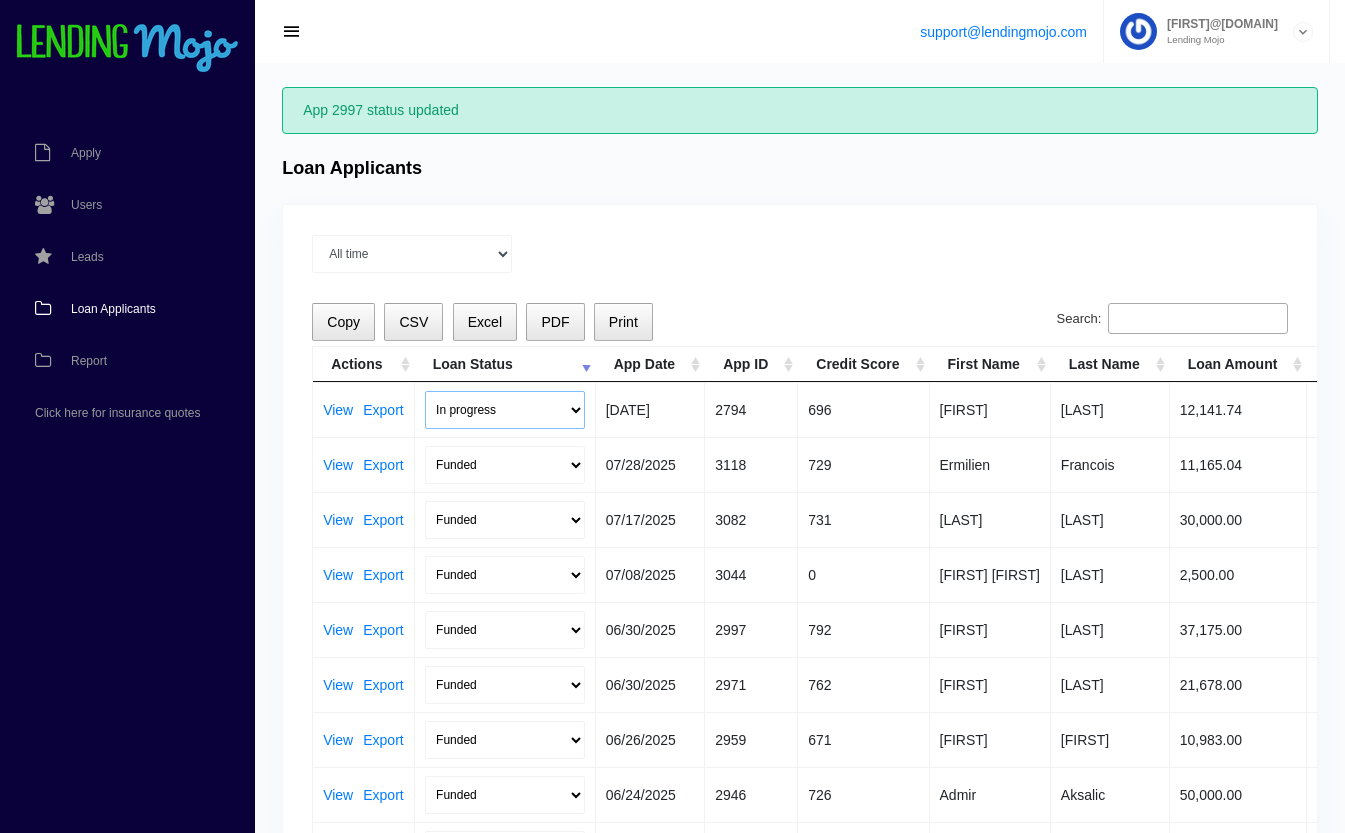 select on "did_not_fund" 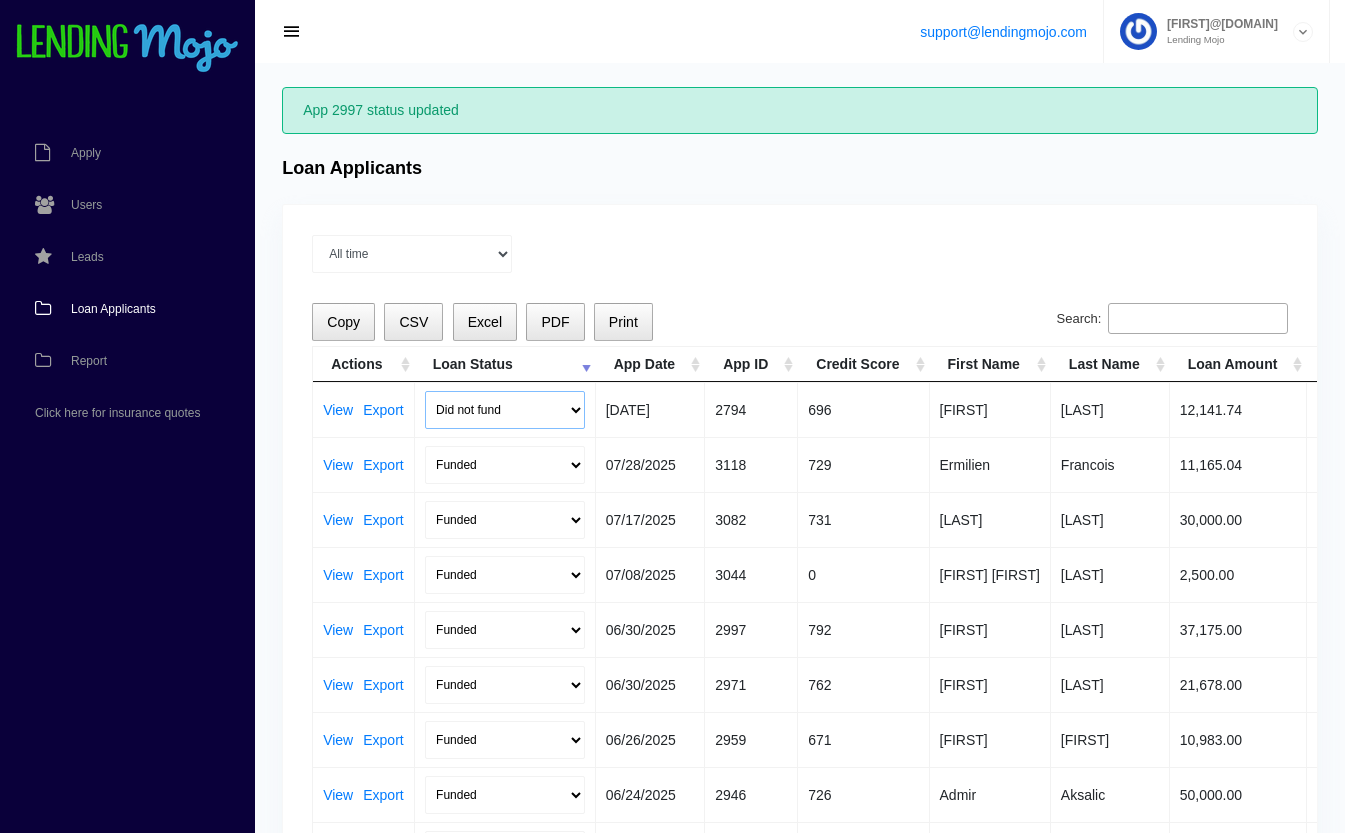 click on "In progress Funded Did not fund" at bounding box center (505, 410) 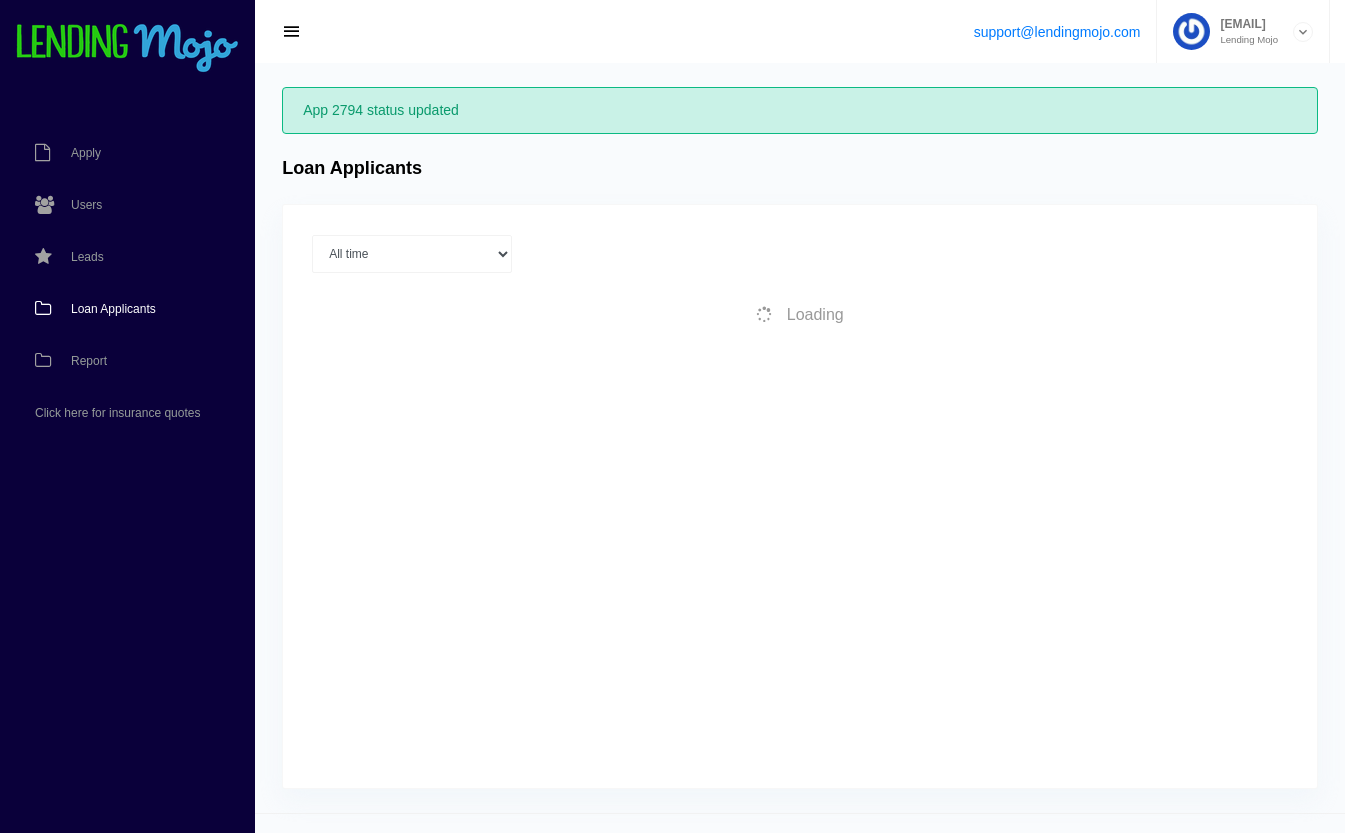 scroll, scrollTop: 0, scrollLeft: 0, axis: both 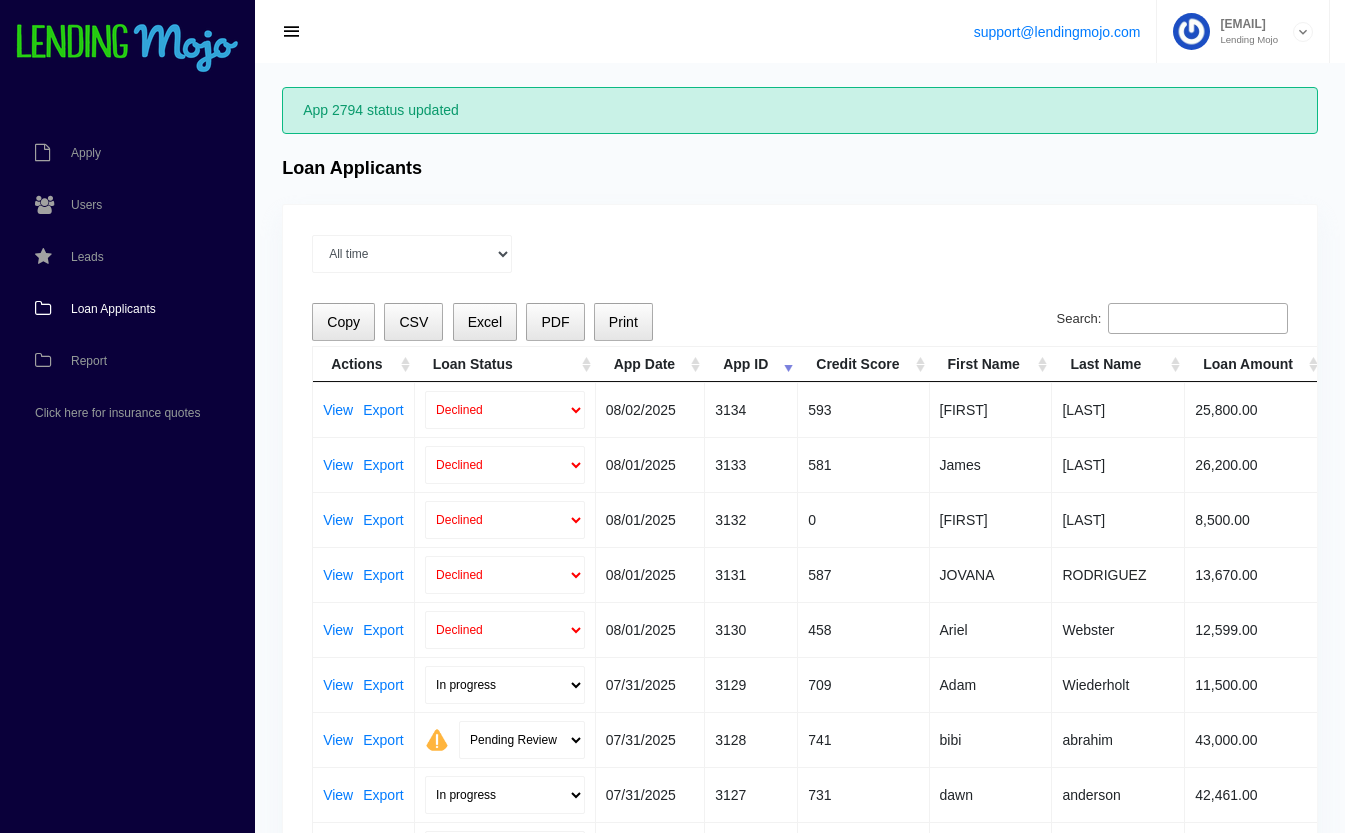 click on "Loan Status" at bounding box center (505, 364) 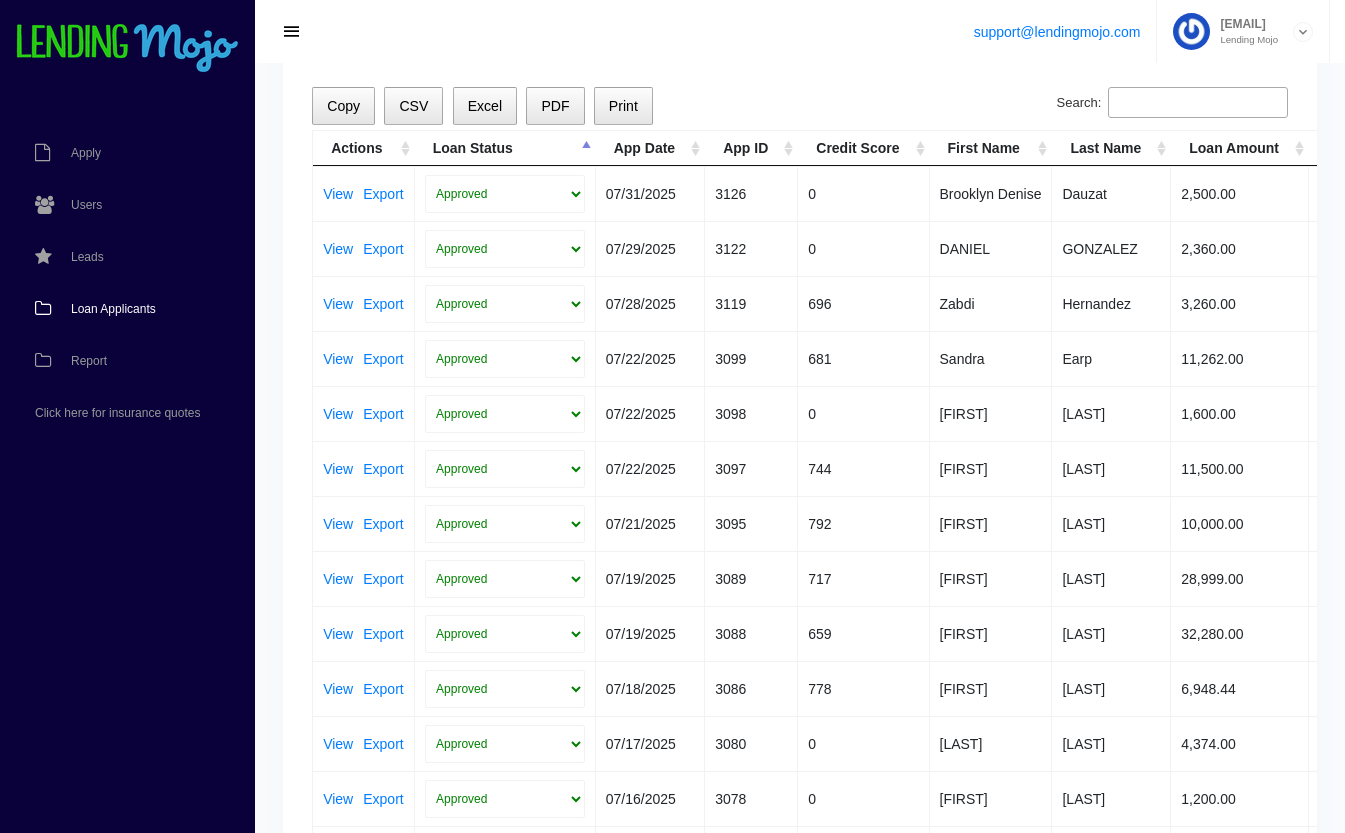 scroll, scrollTop: 0, scrollLeft: 0, axis: both 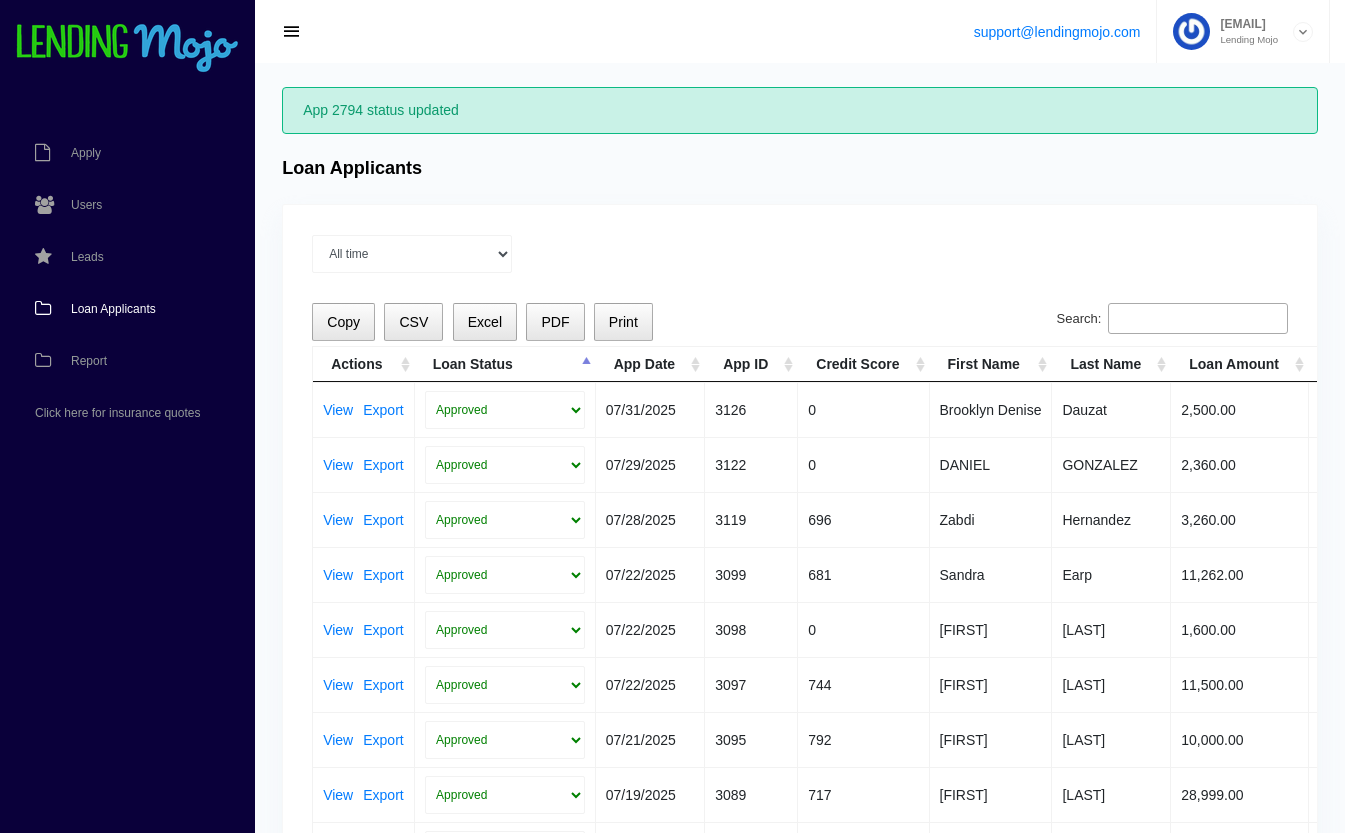click on "Loan Status" at bounding box center (505, 364) 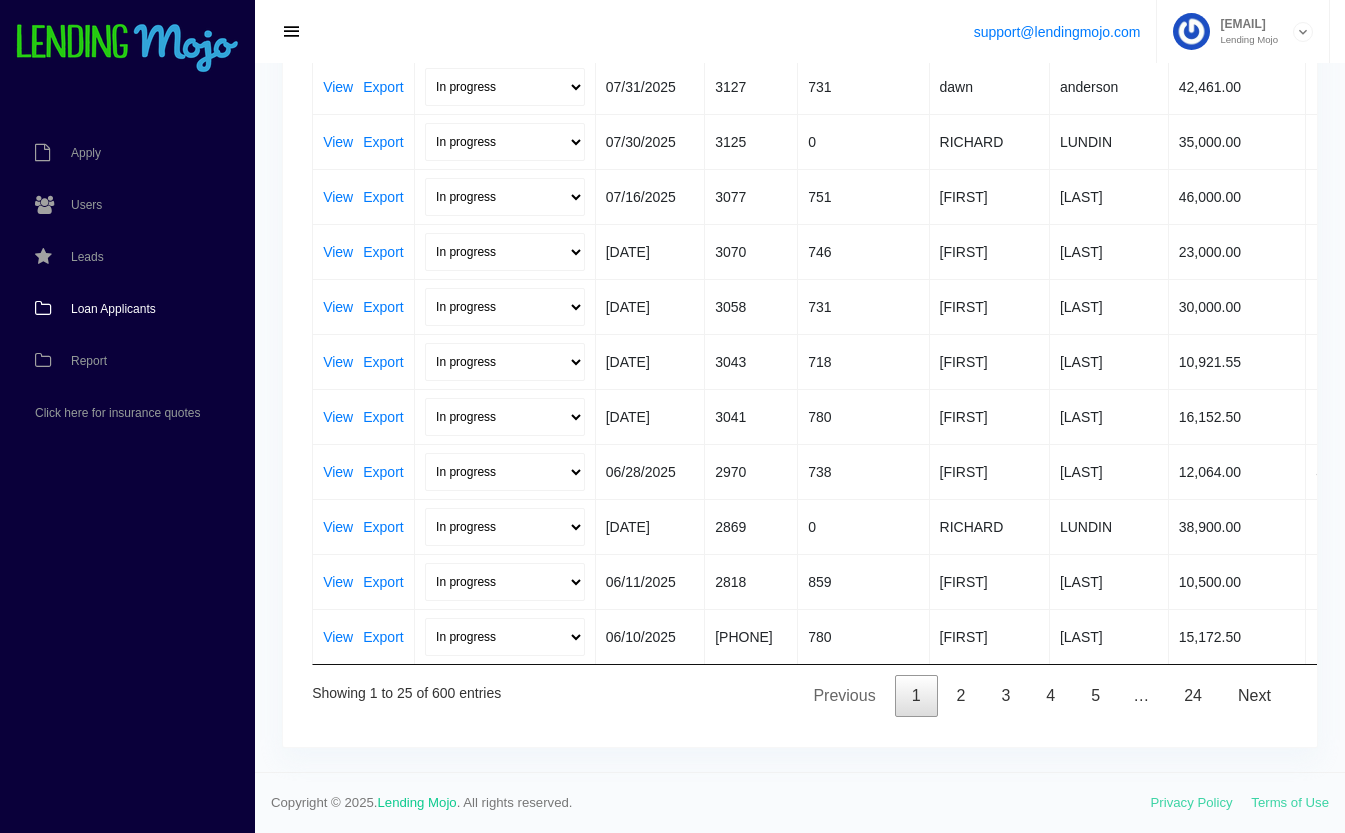 scroll, scrollTop: 820, scrollLeft: 0, axis: vertical 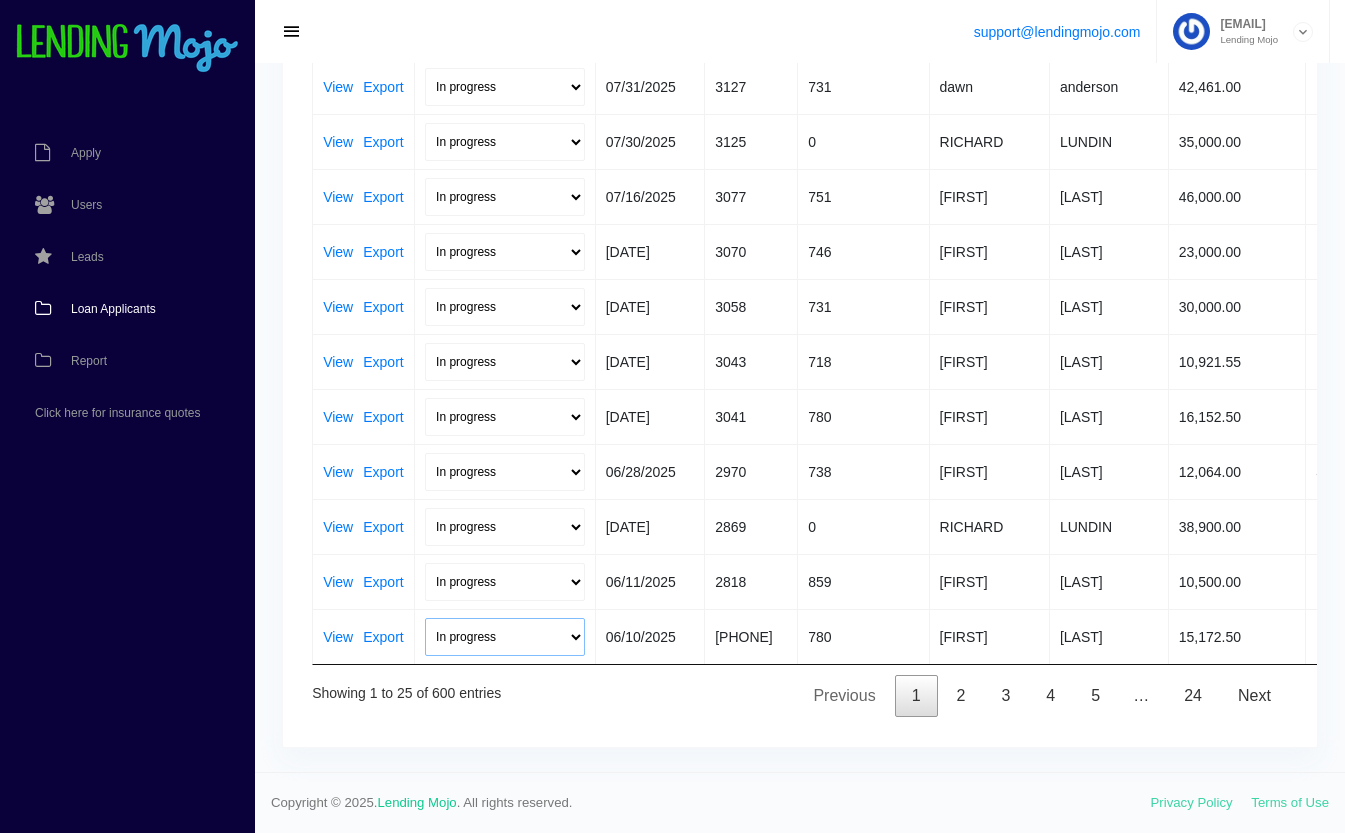 click on "In progress Funded Did not fund" at bounding box center (505, 637) 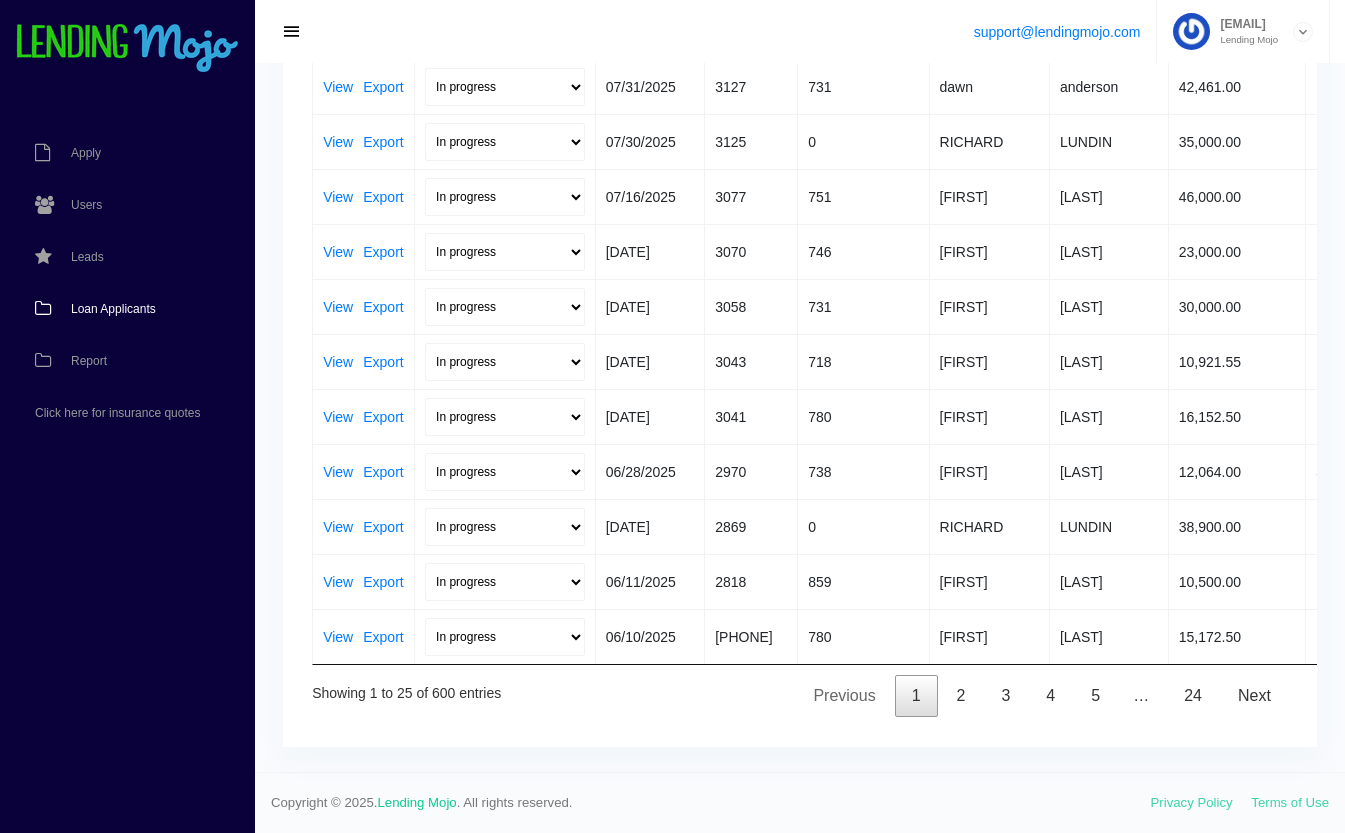click on "06/11/2025" at bounding box center (650, 581) 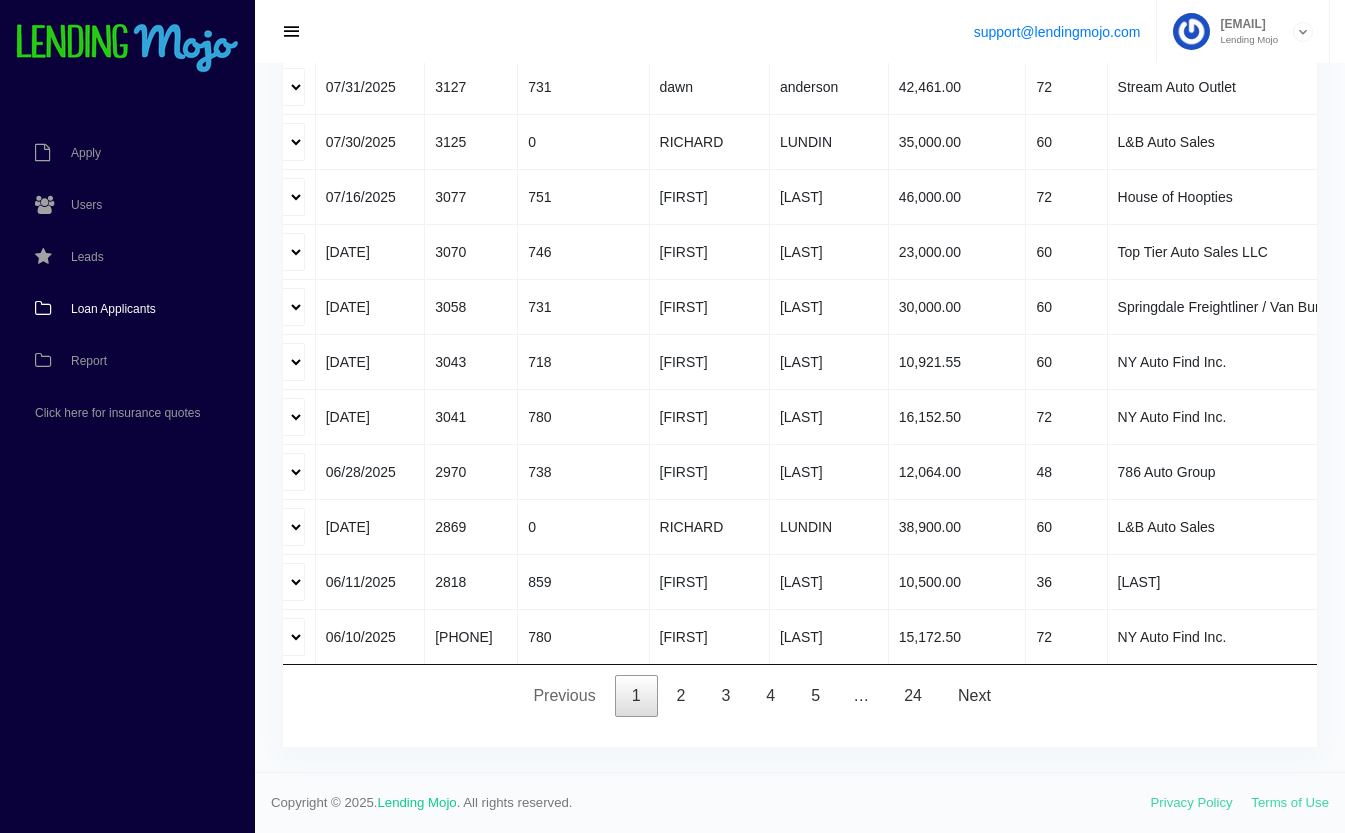 scroll, scrollTop: 0, scrollLeft: 0, axis: both 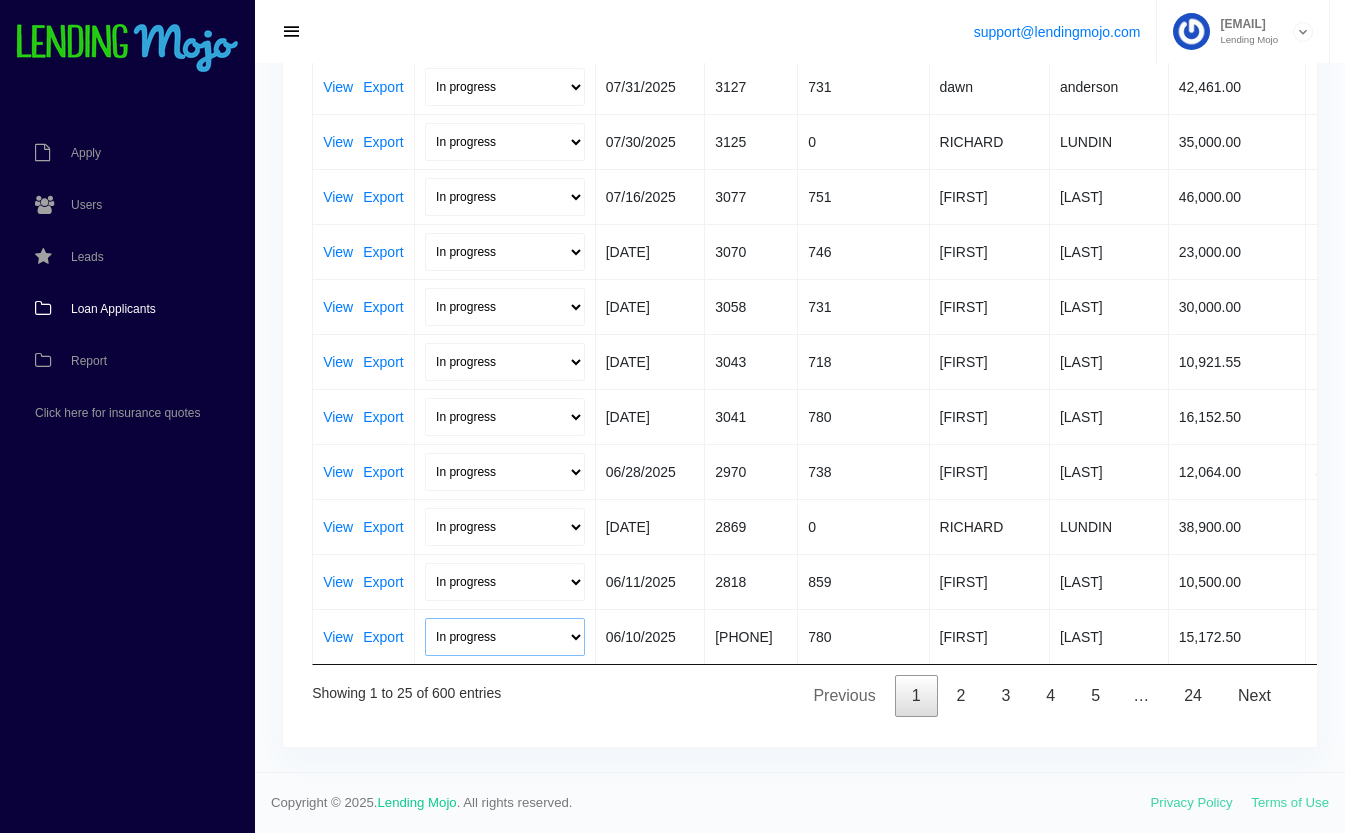 click on "In progress Funded Did not fund" at bounding box center [505, 637] 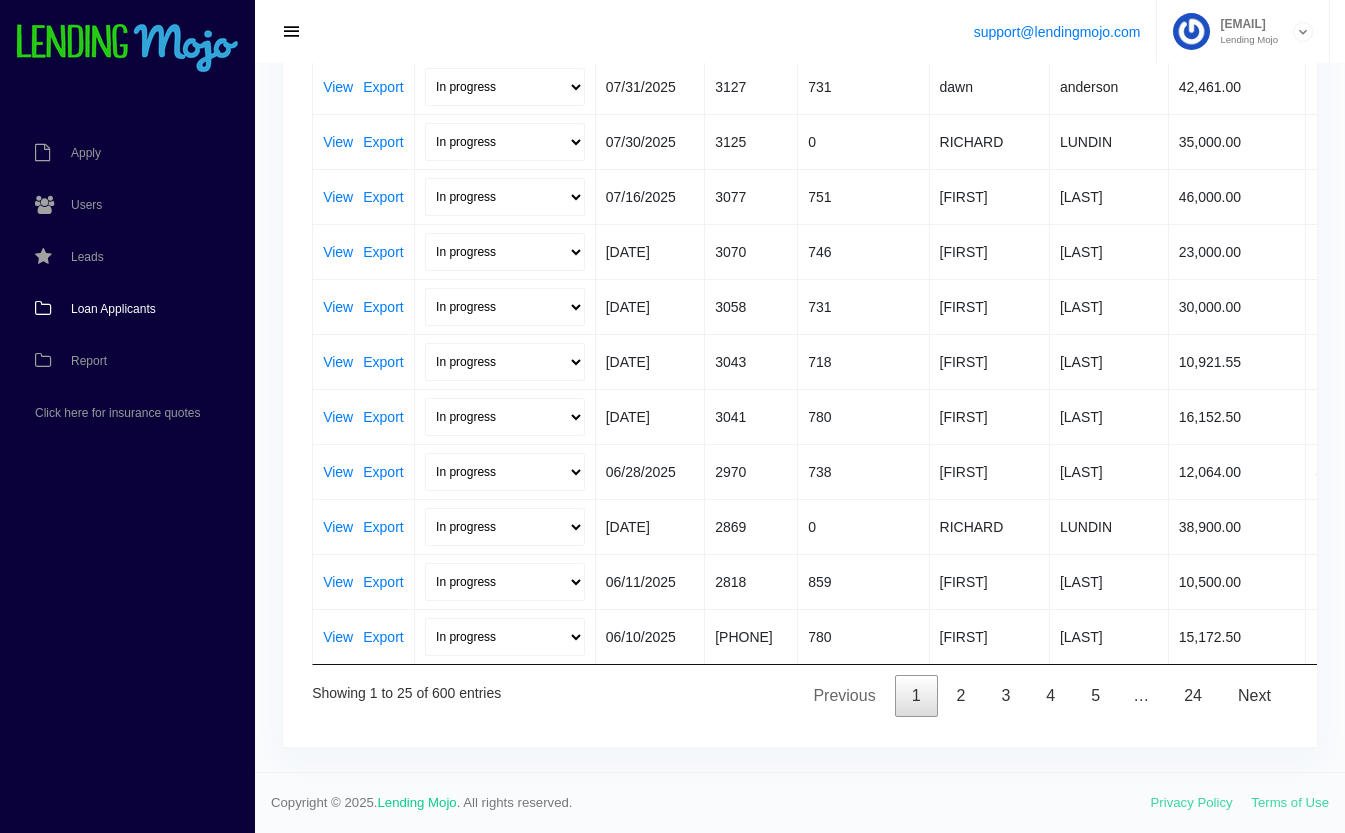 click on "All time
Current Month
Jul 2025
Jun 2025
May 2025
Apr 2025
Mar 2025
Loading
Copy   CSV   Excel   PDF   Print   Search: Actions Loan Status App Date App ID Credit Score First Name Last Name Loan Amount Term Dealer Monevo APP ID Quinstreet APP ID View Export Unqualified 07/21/2025 3093 0 LEONEL BAMACA CHANCHAVAC 31,000.00 72 Best Buy Auto Stop - - View Export Unqualified 07/18/2025 3085 0 cristhian rodriguez torres 30,000.00 36 786 Auto Group - - View Export Unqualified 06/30/2025 2973 662 DAVID  PRESLEY 26,733.00 72 Top Tier Auto Sales LLC - - View Export Unqualified 06/28/2025 2969 635 Heidi Presley 26,733.20 72 Top Tier Auto Sales LLC - - View Export Unqualified 05/30/2025 2764 703 Amber Green 52,319.37 72 Diamond Motors Northwest 702026326 - View Export Unqualified 05/30/2025 2763 649 Ghassan Salahaldin 72 - -" at bounding box center [800, 73] 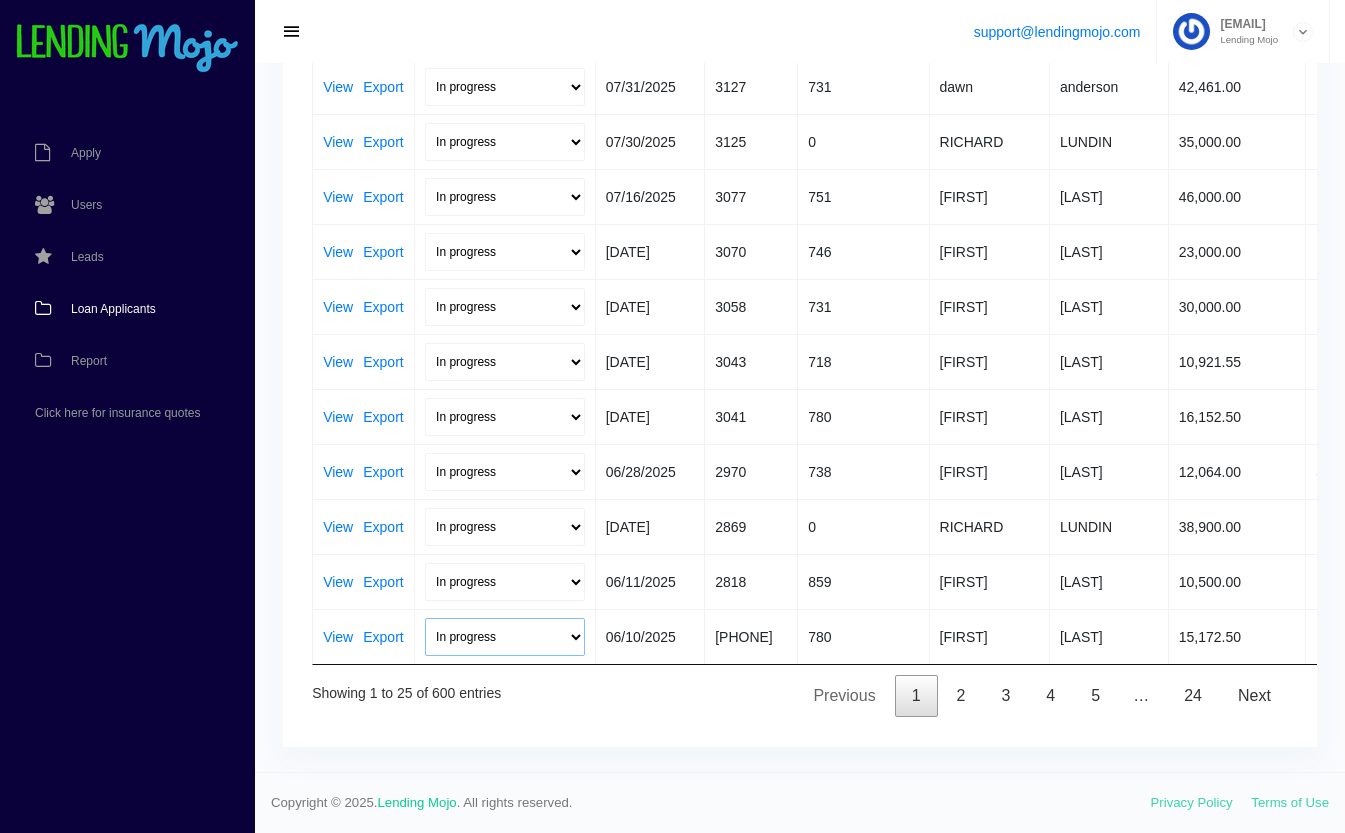 click on "In progress Funded Did not fund" at bounding box center [505, 637] 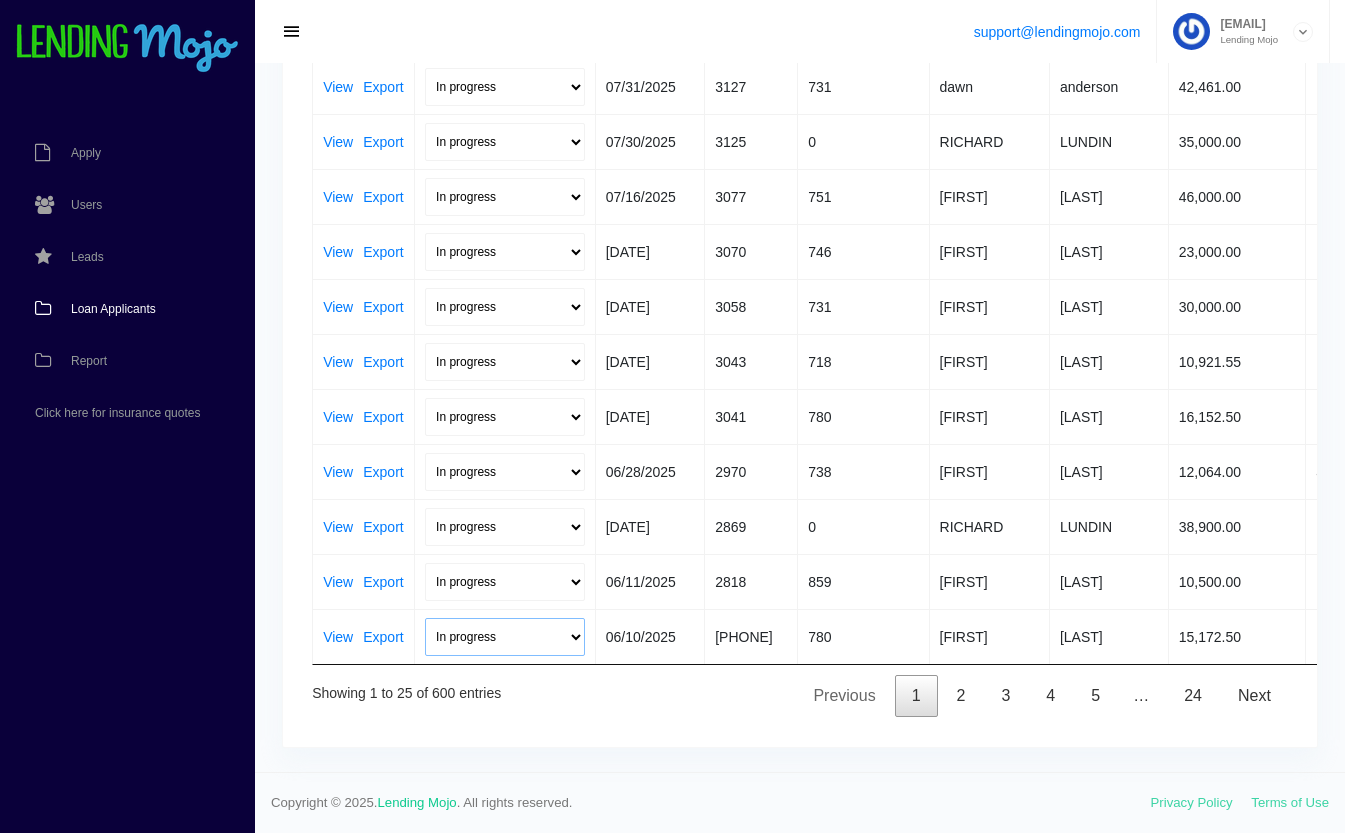 select on "did_not_fund" 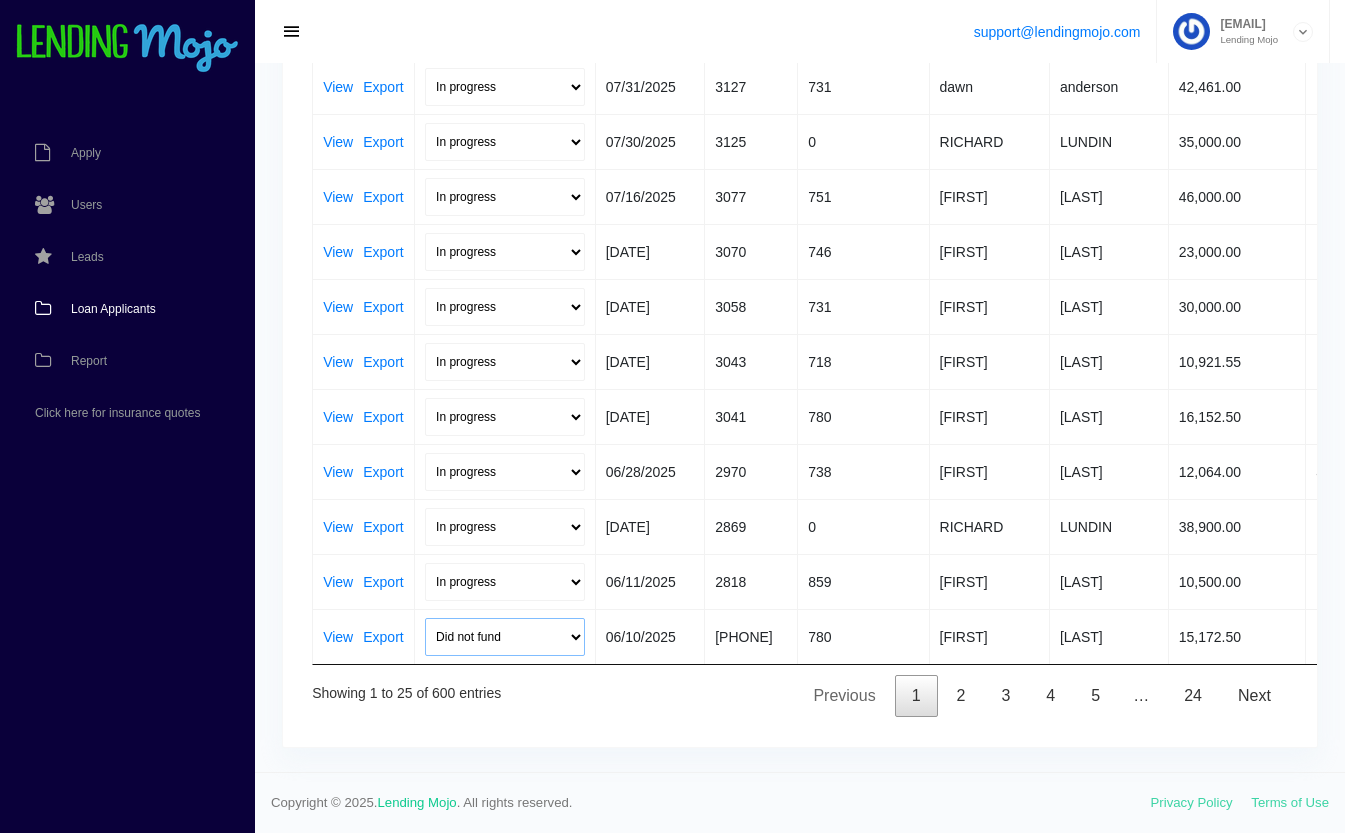 click on "In progress Funded Did not fund" at bounding box center [505, 637] 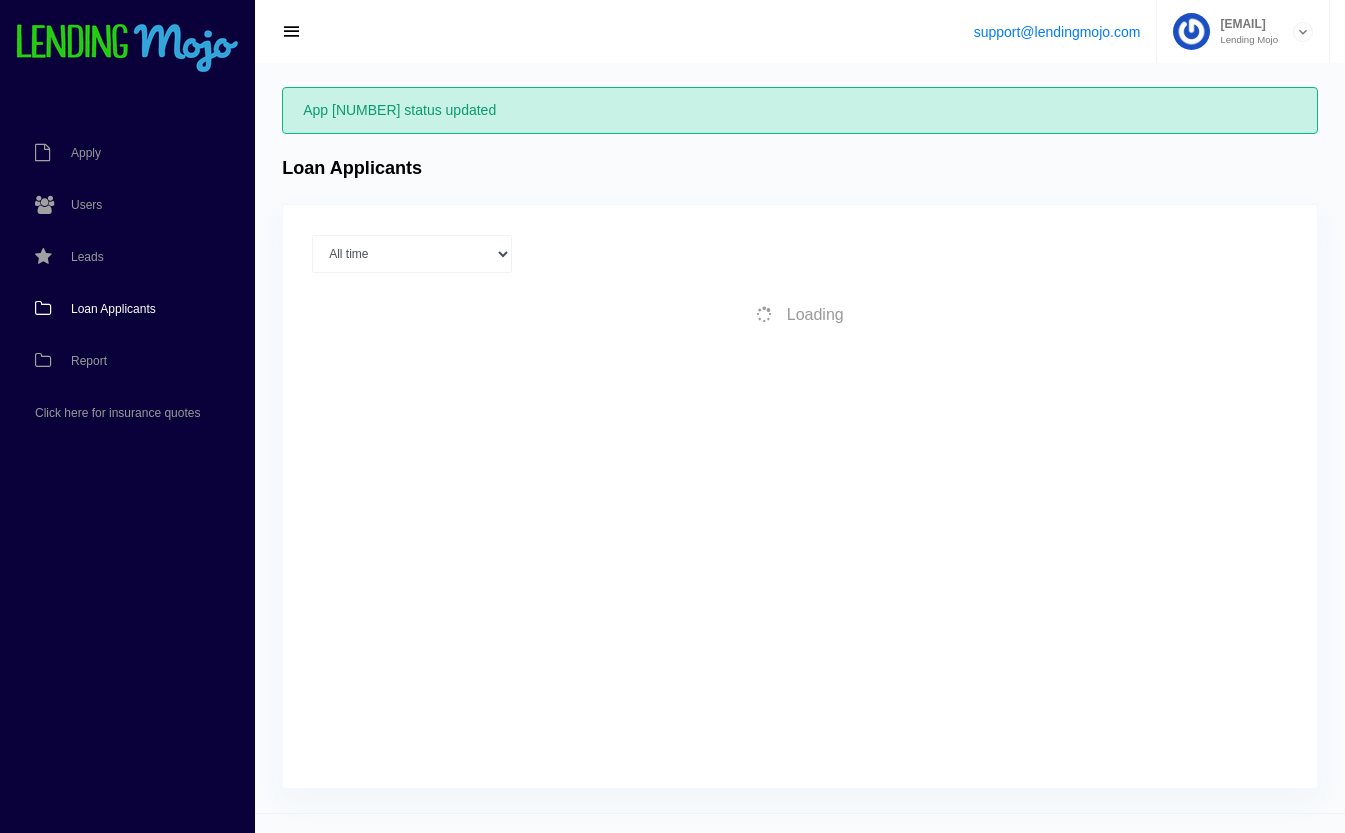 scroll, scrollTop: 40, scrollLeft: 0, axis: vertical 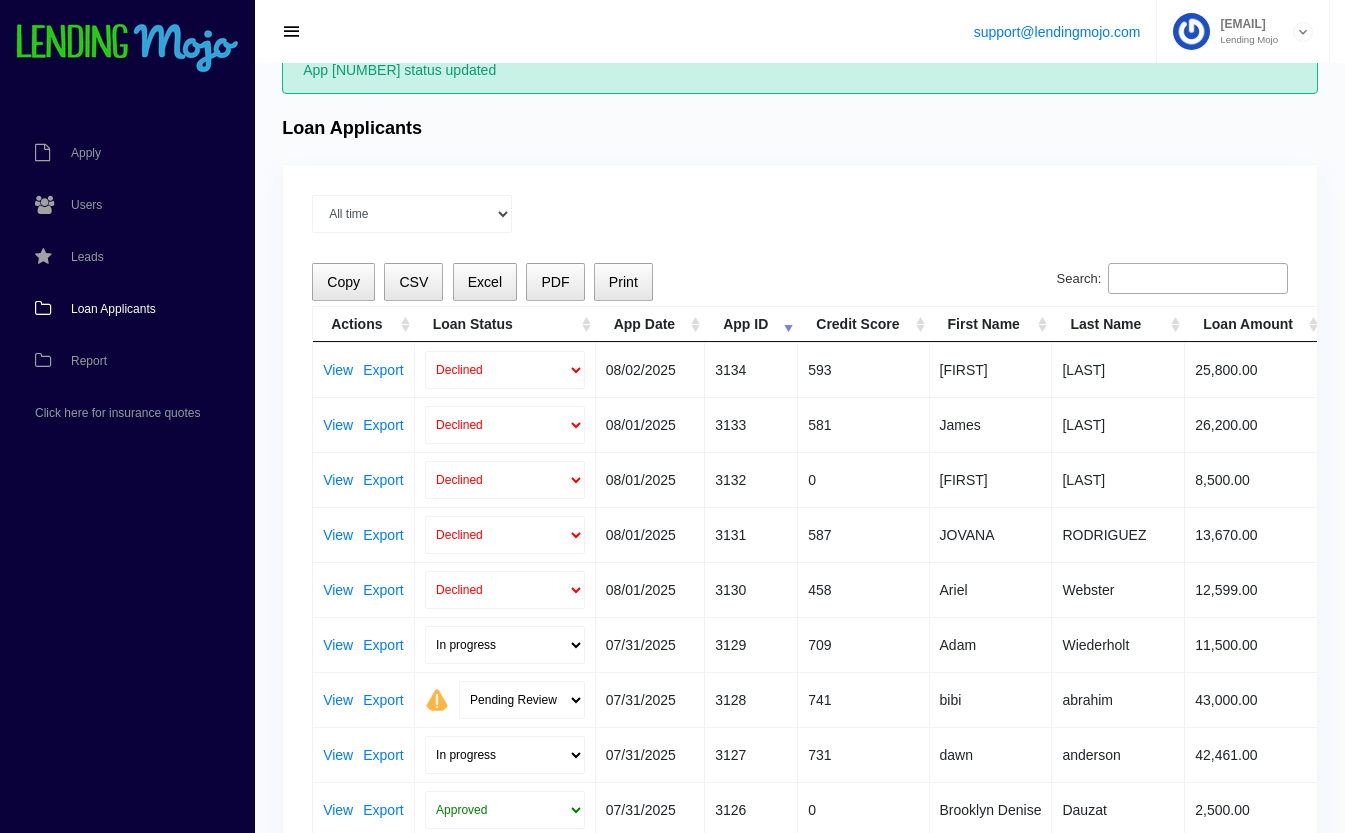 click on "Loan Status" at bounding box center [505, 324] 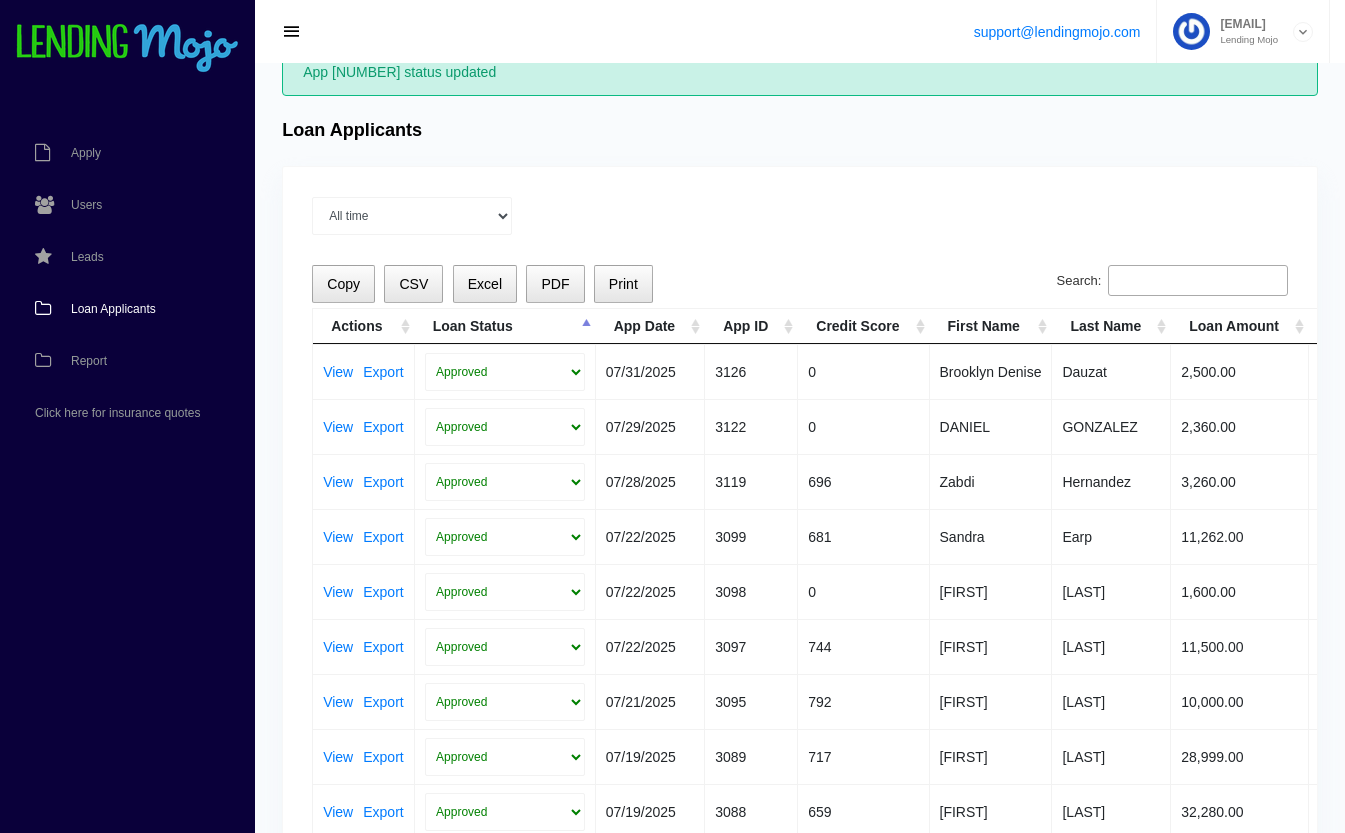 scroll, scrollTop: 0, scrollLeft: 0, axis: both 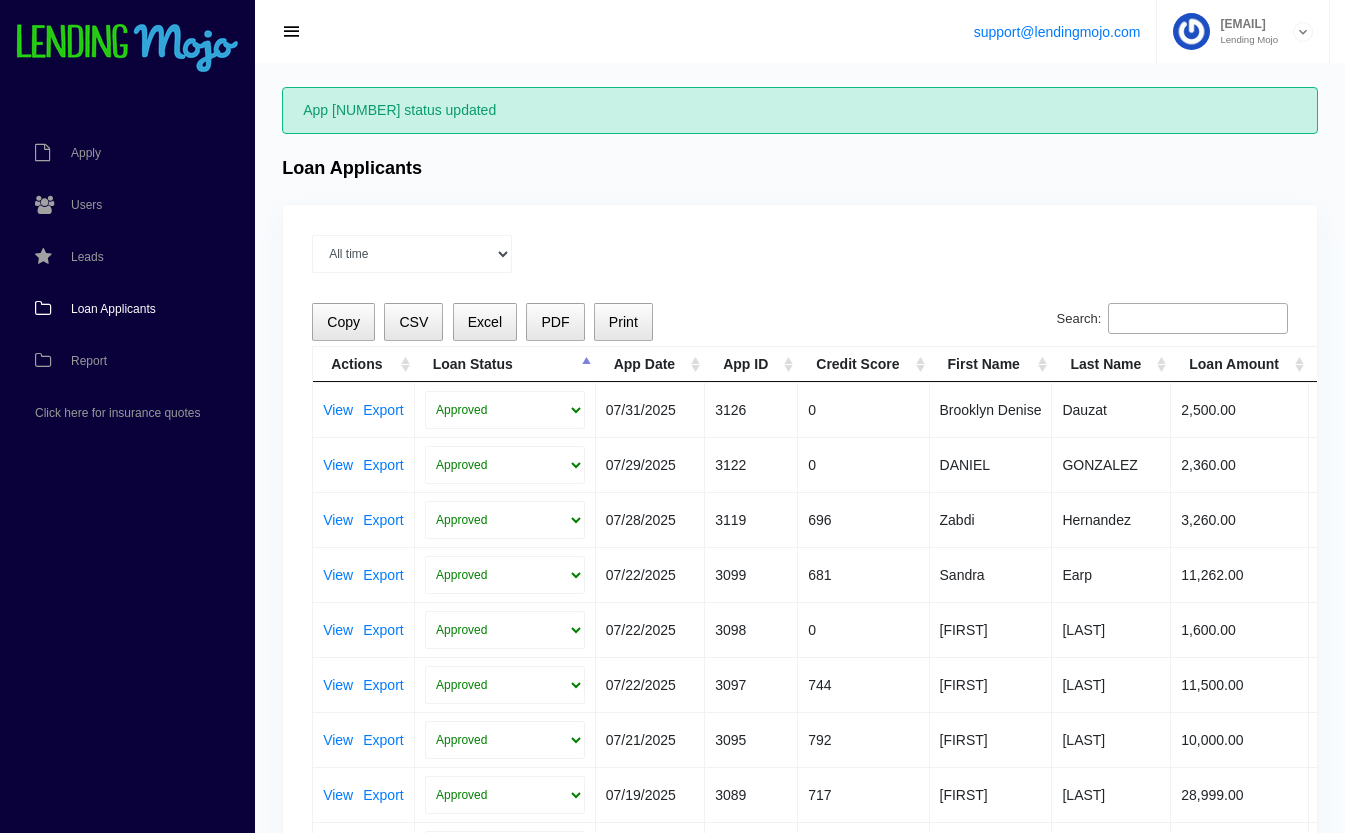 click on "Loan Status" at bounding box center [505, 364] 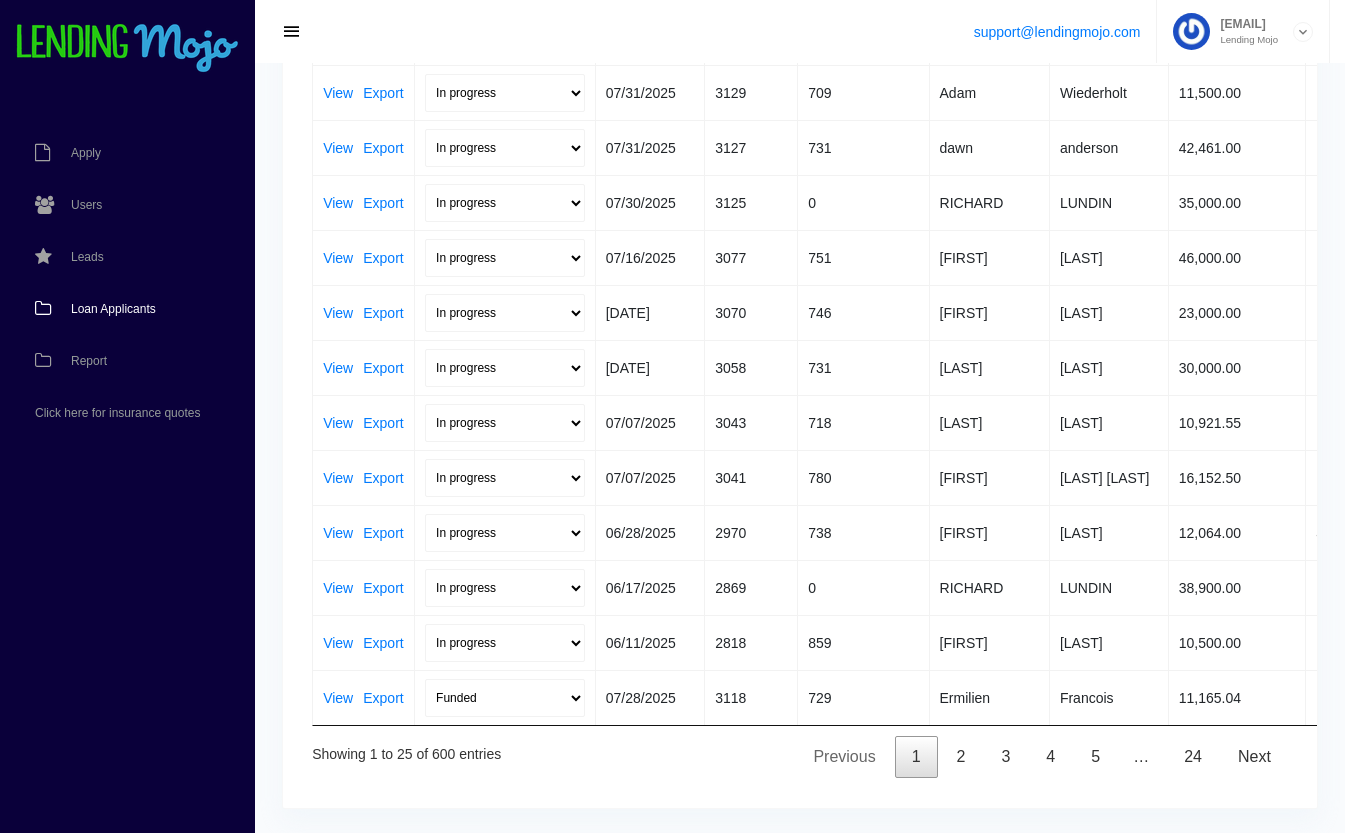 scroll, scrollTop: 820, scrollLeft: 0, axis: vertical 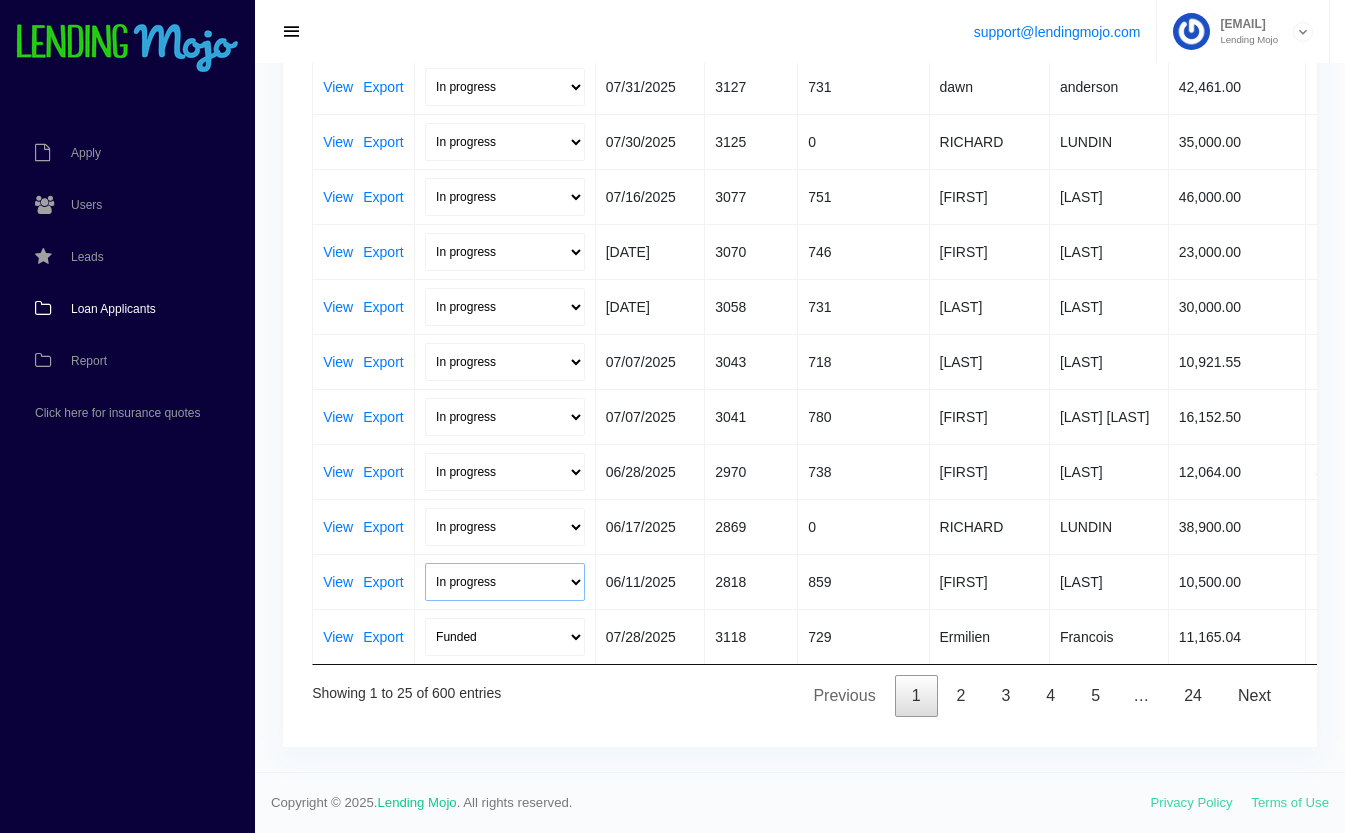 click on "In progress Funded Did not fund" at bounding box center [505, 582] 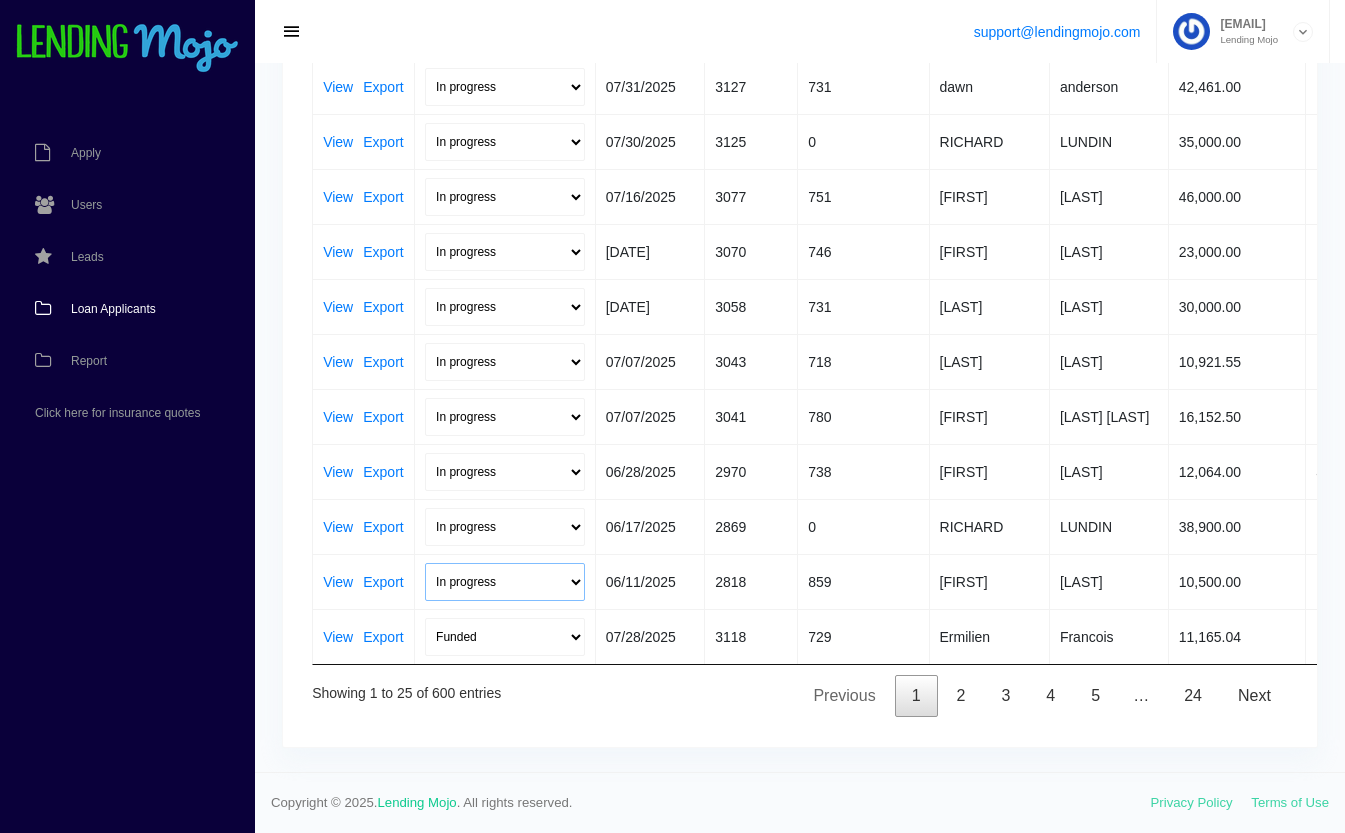 select on "did_not_fund" 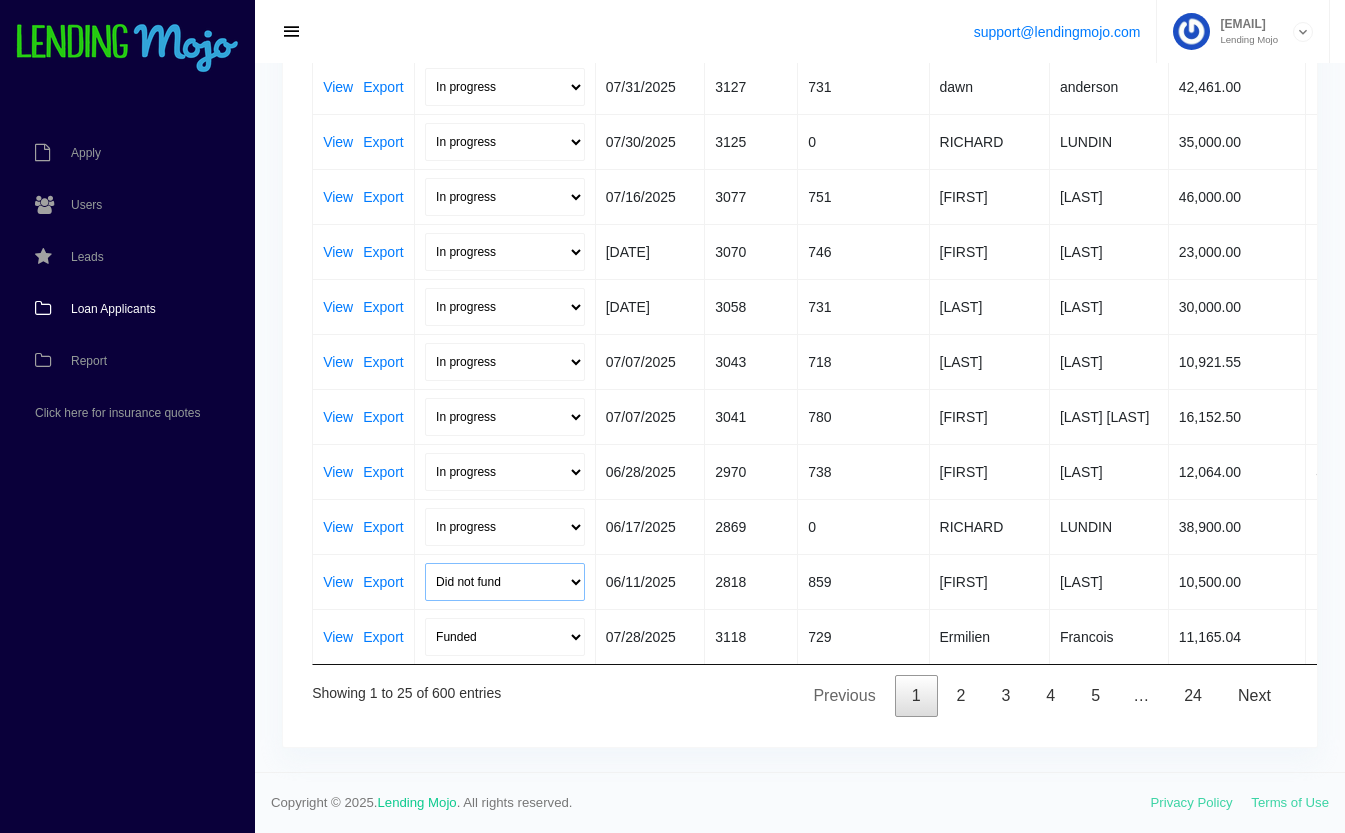 click on "In progress Funded Did not fund" at bounding box center [505, 582] 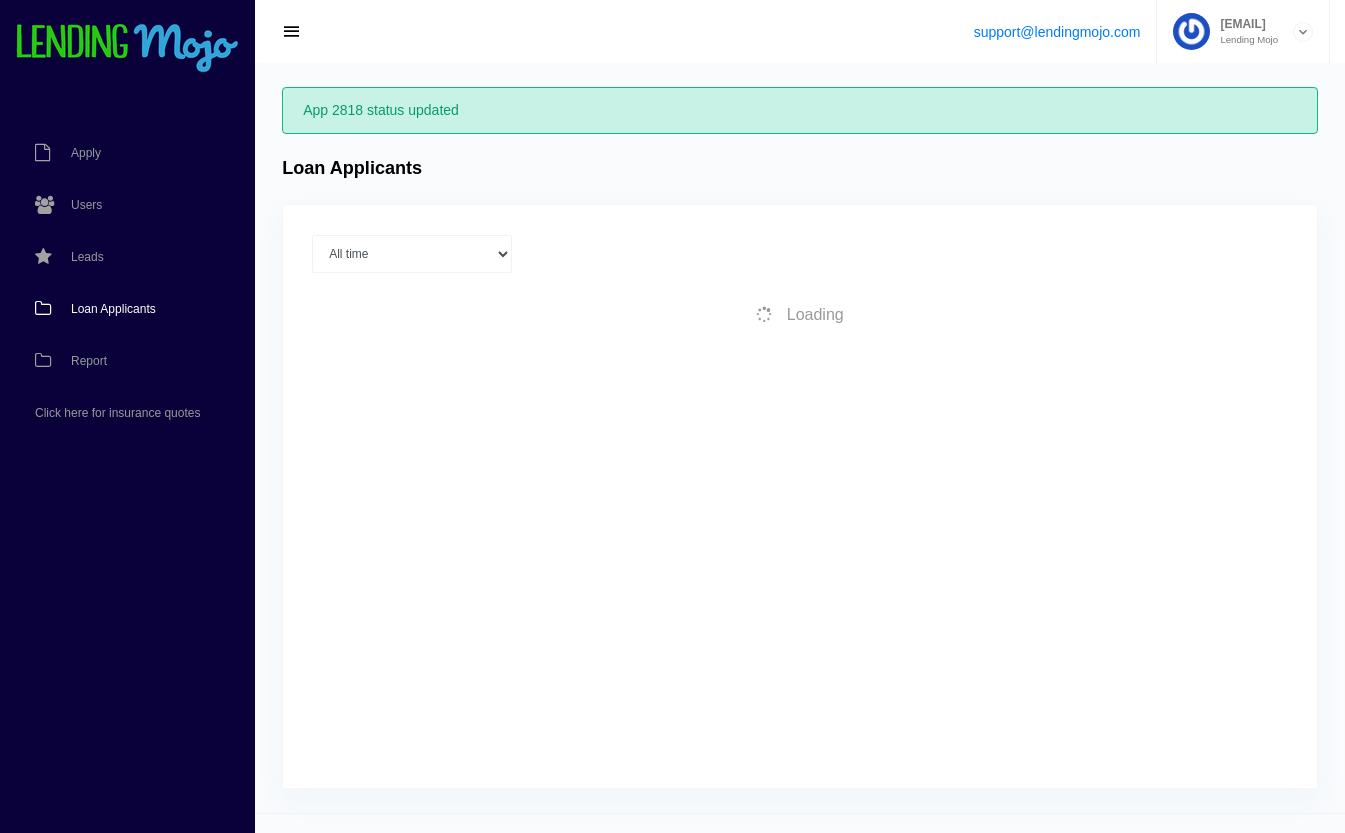 scroll, scrollTop: 40, scrollLeft: 0, axis: vertical 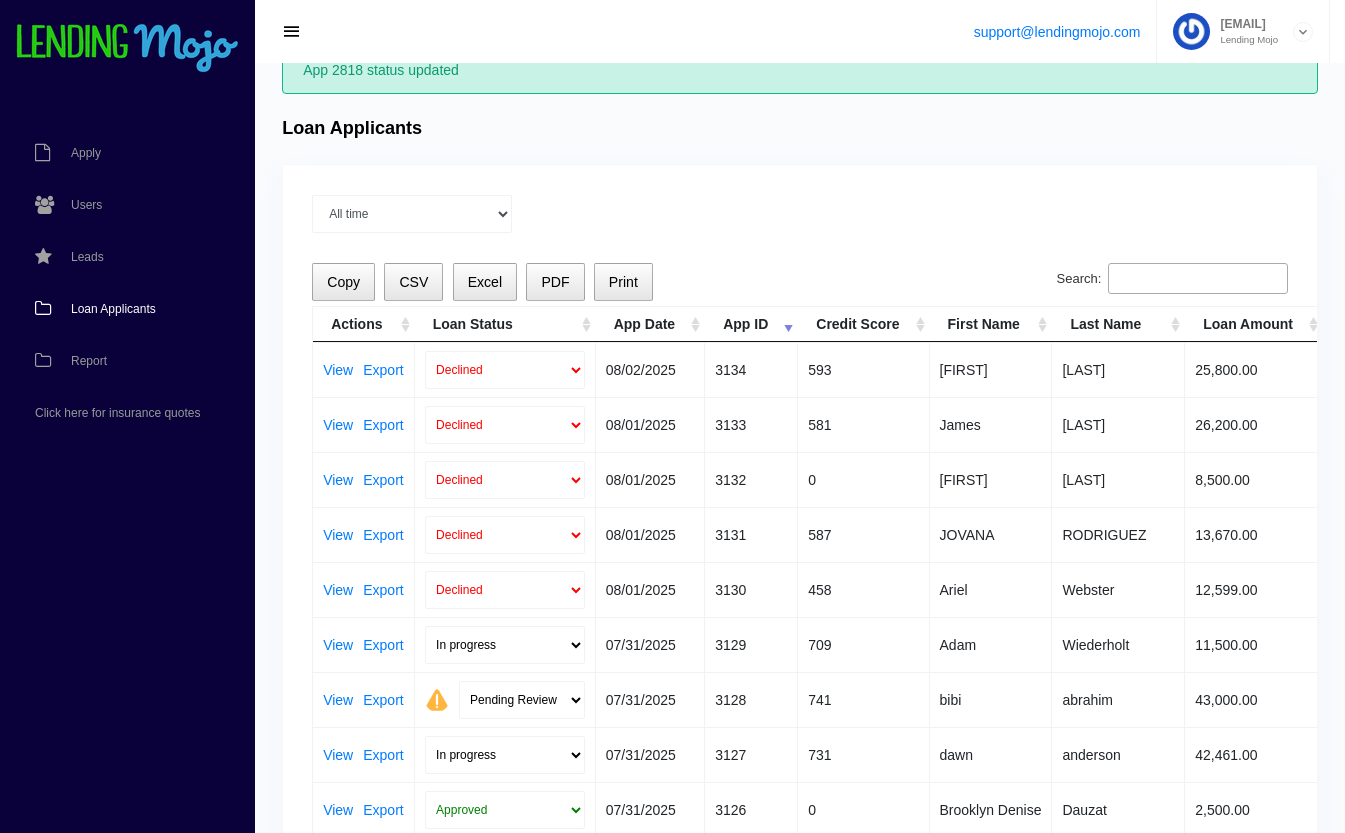 click on "Loan Status" at bounding box center (505, 324) 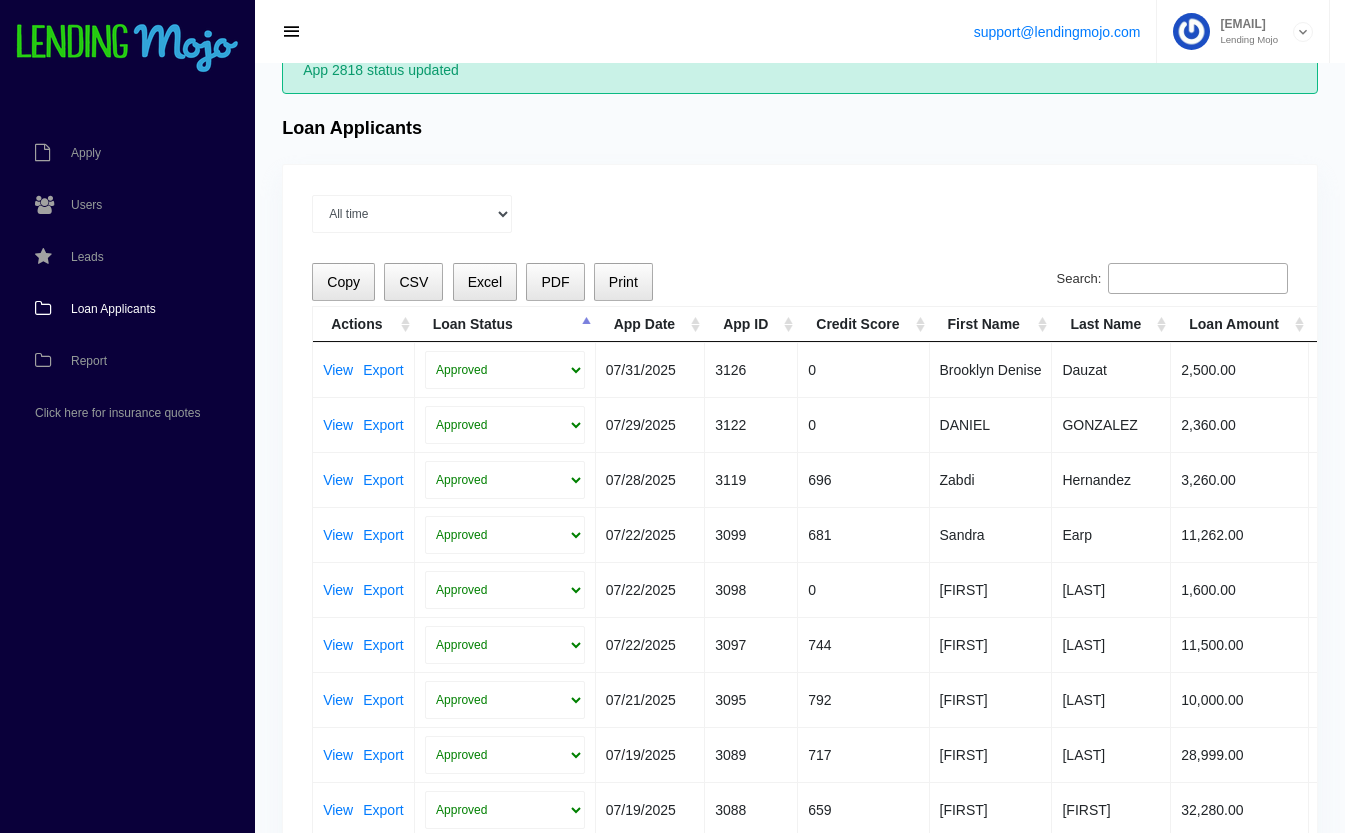 click on "Loan Status" at bounding box center (505, 324) 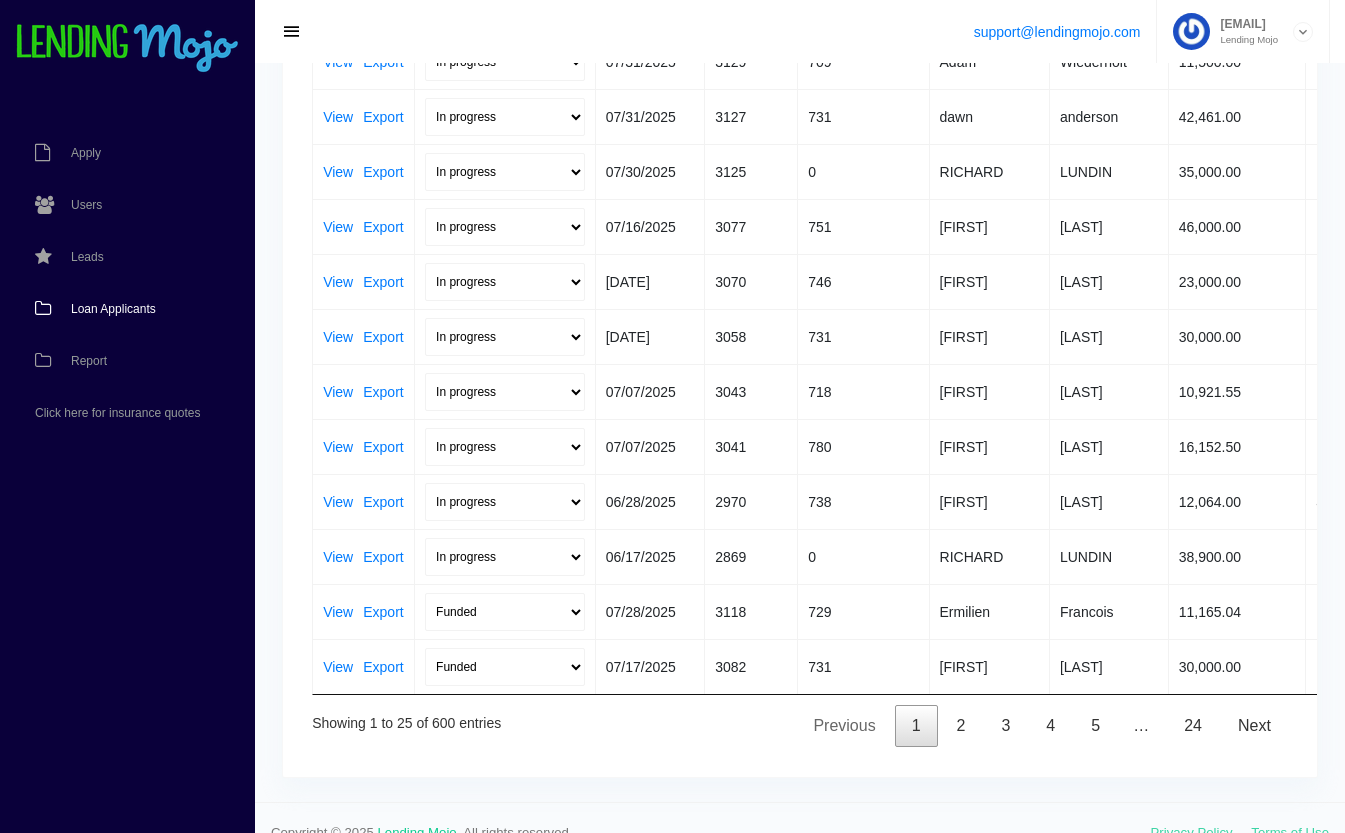 scroll, scrollTop: 820, scrollLeft: 0, axis: vertical 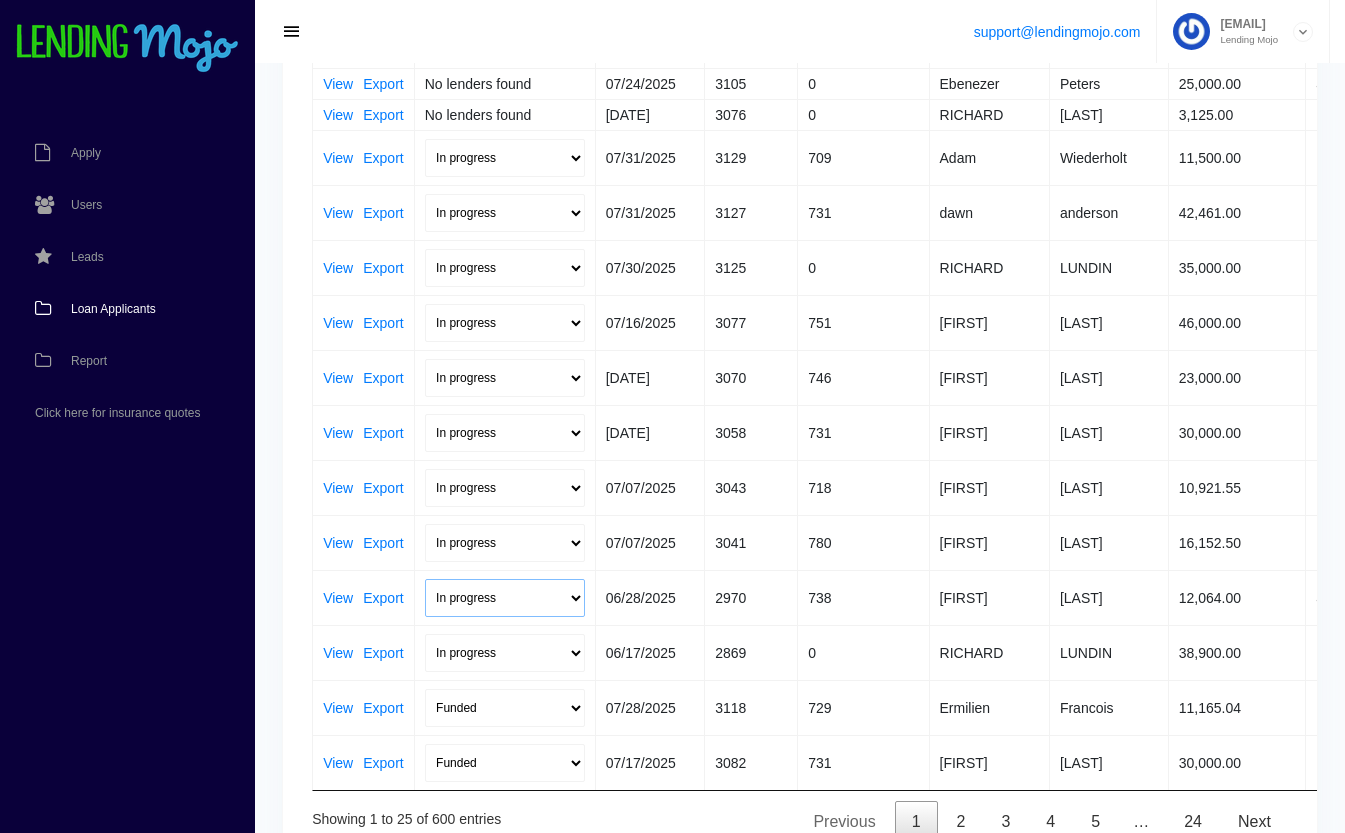 click on "In progress Funded Did not fund" at bounding box center [505, 598] 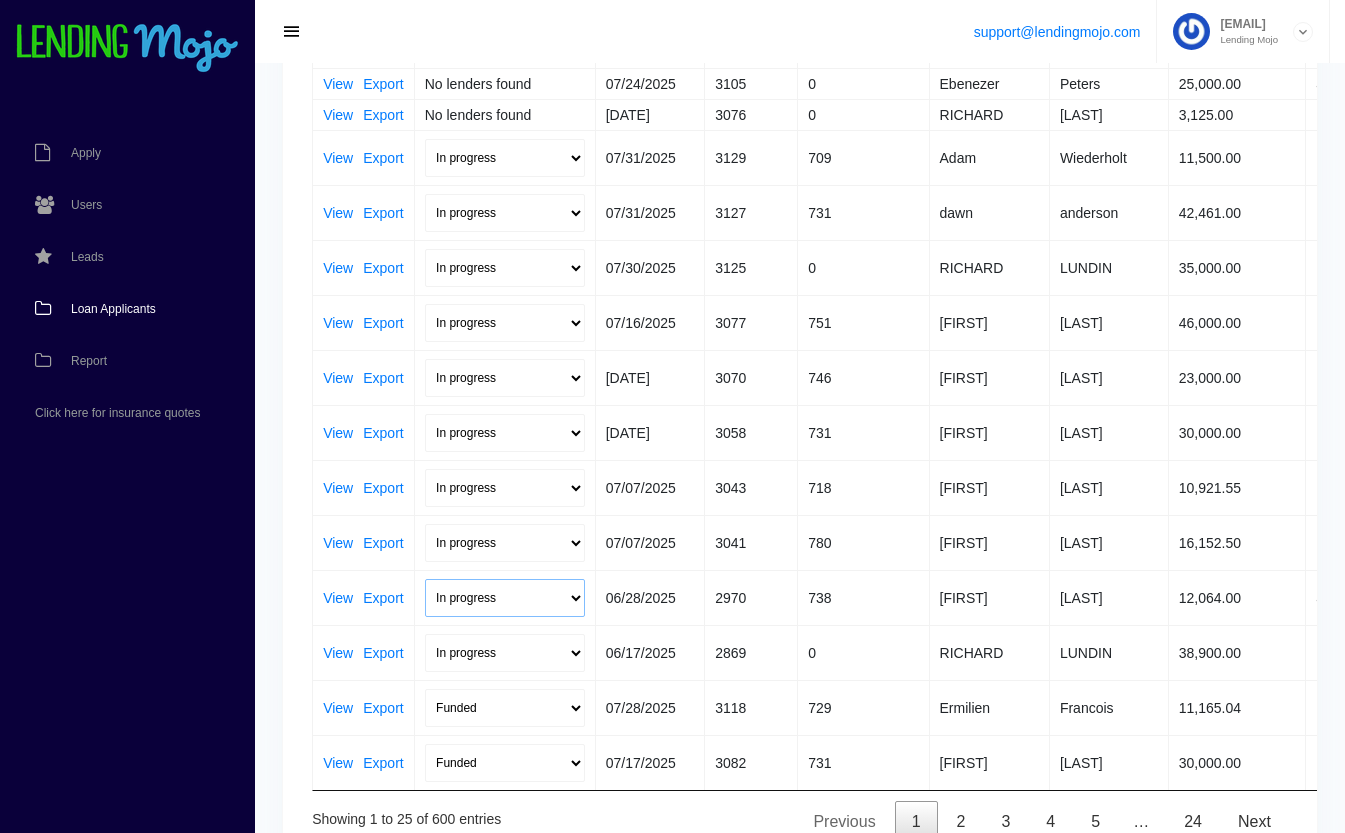 select on "did_not_fund" 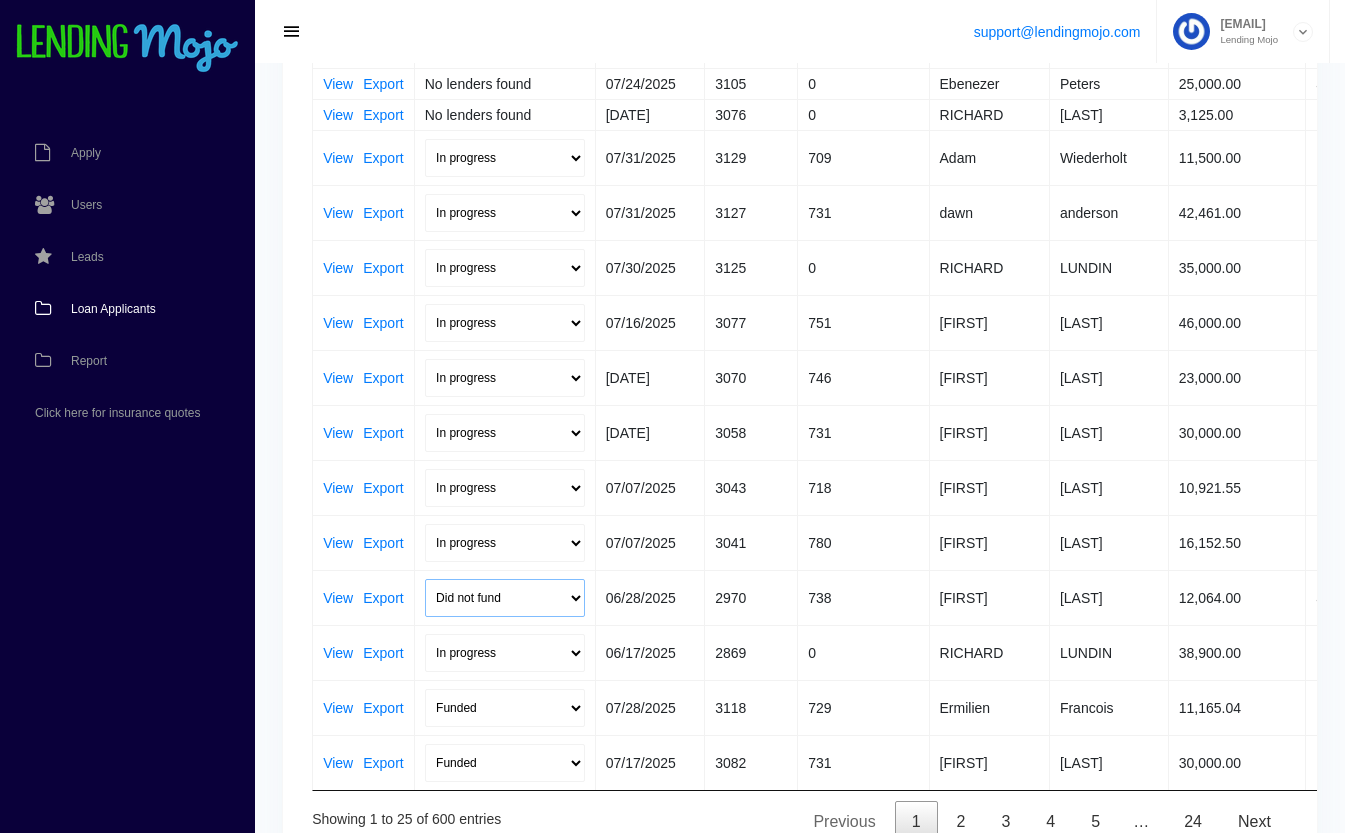 click on "In progress Funded Did not fund" at bounding box center [505, 598] 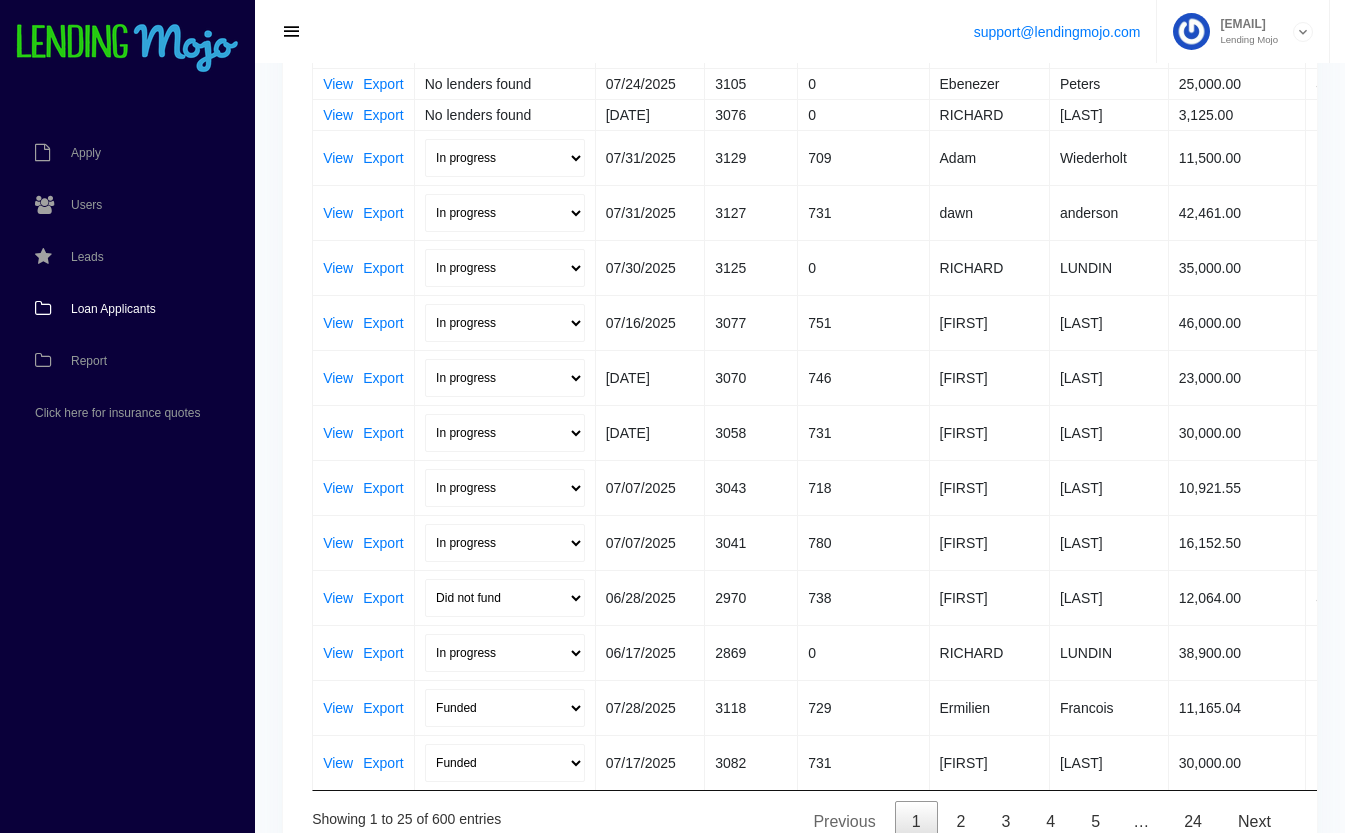 click on "3041" at bounding box center [751, 542] 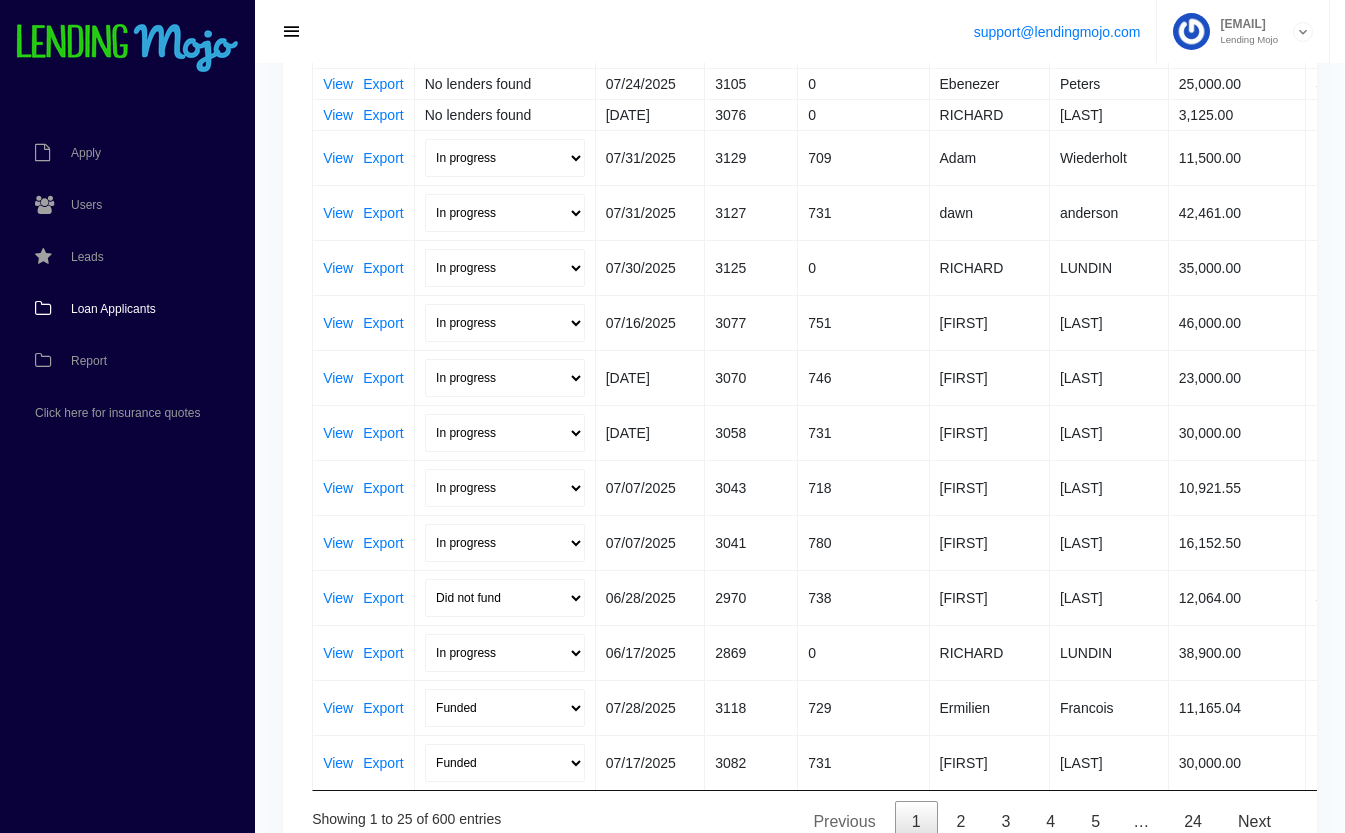 scroll, scrollTop: 0, scrollLeft: 0, axis: both 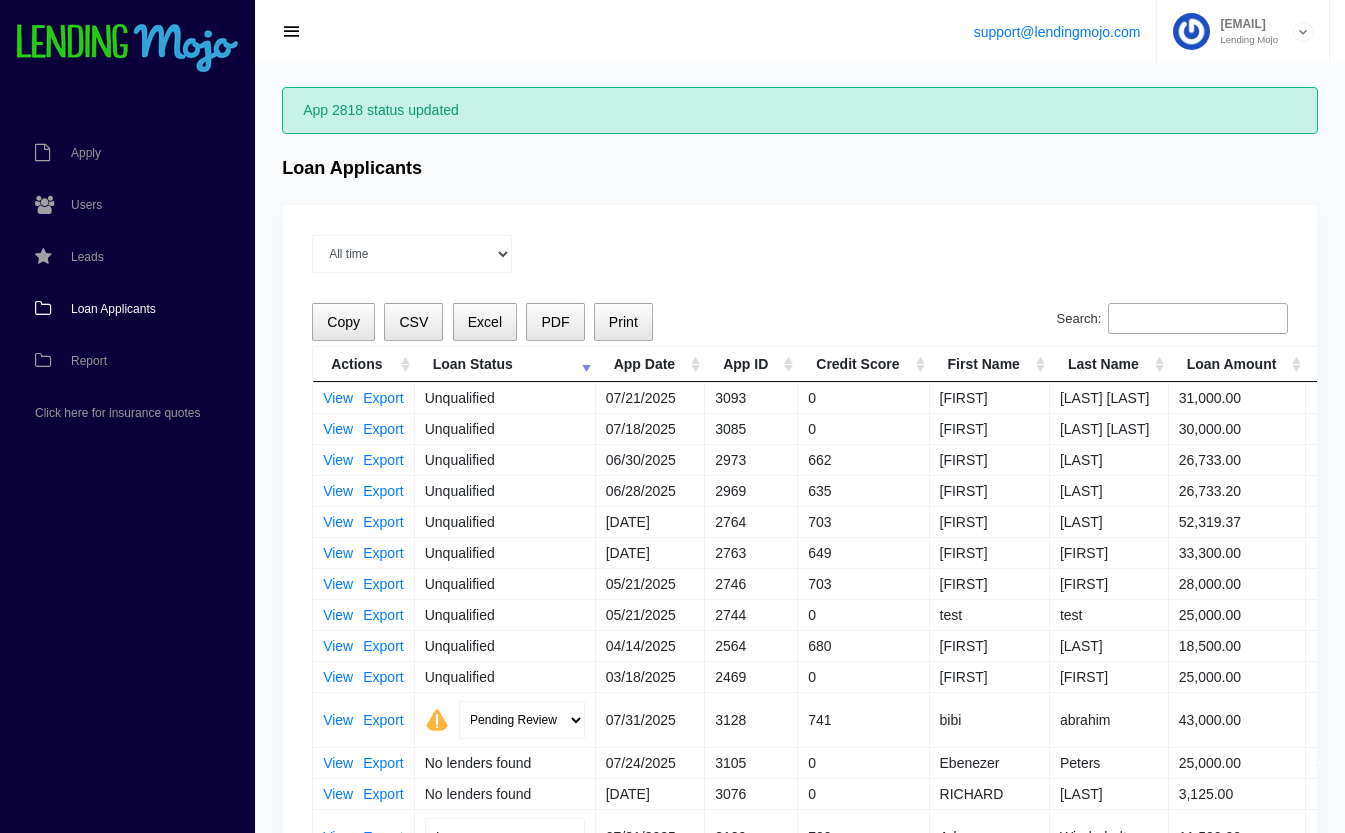 click on "[USER]" at bounding box center [113, 309] 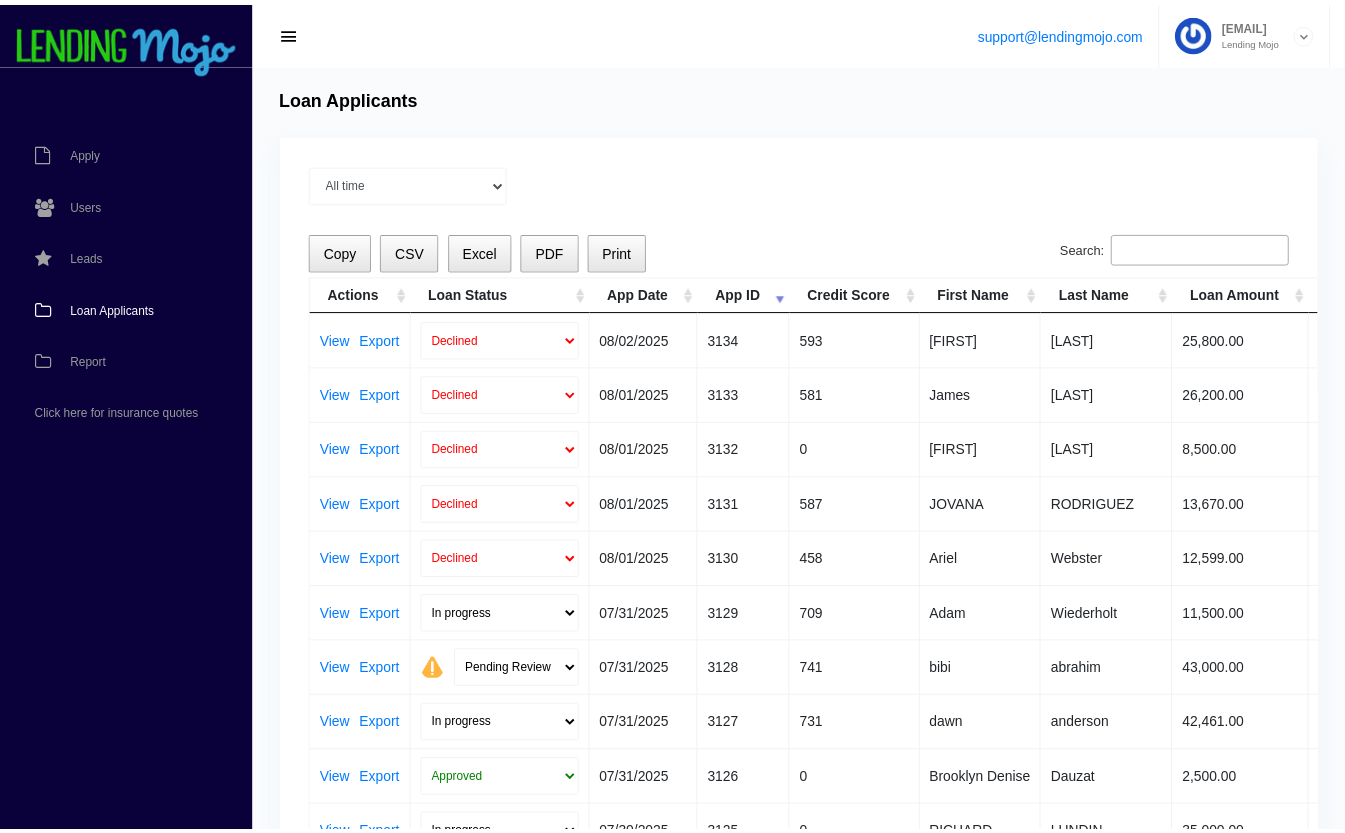 scroll, scrollTop: 0, scrollLeft: 0, axis: both 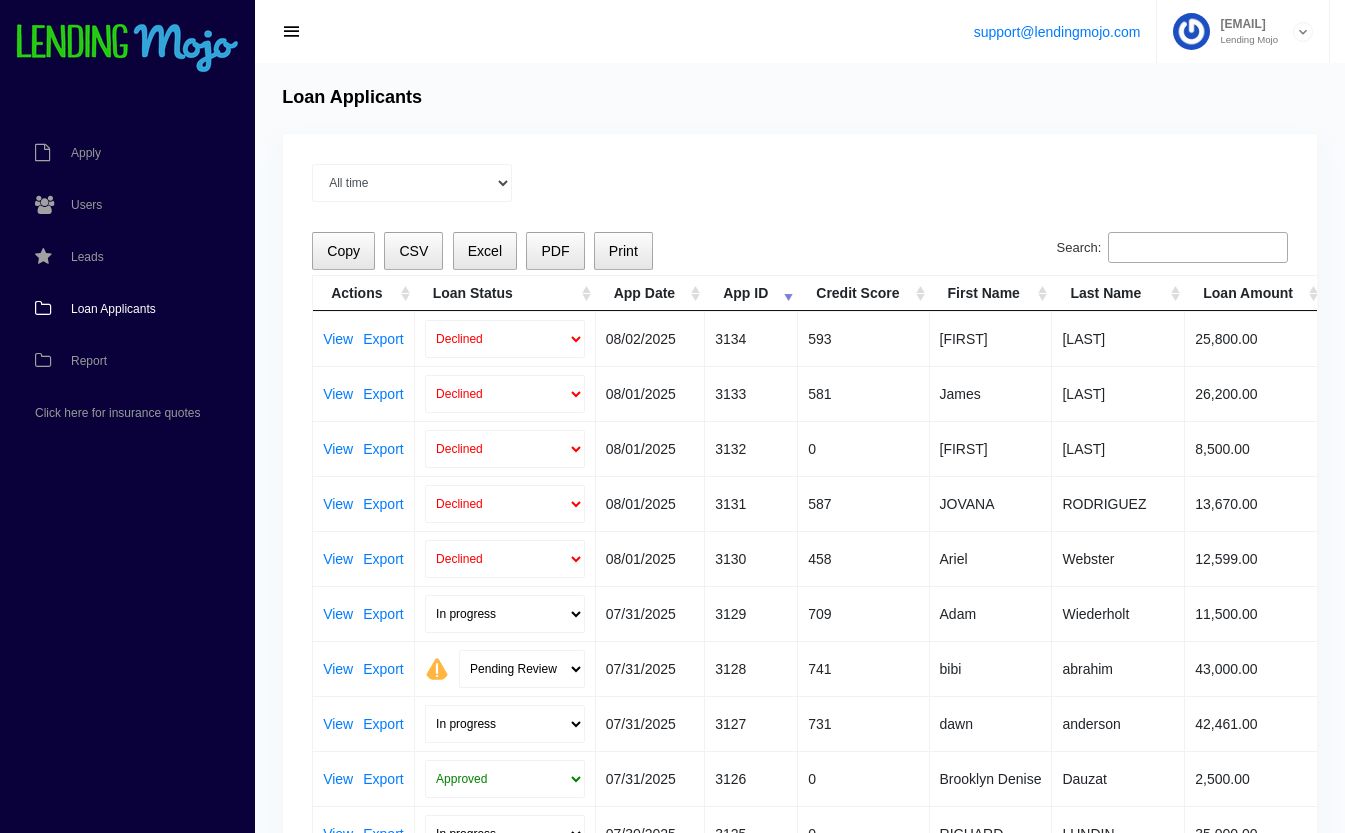 click on "All time
Current Month
Jul 2025
Jun 2025
May 2025
Apr 2025
Mar 2025
Loading
Copy   CSV   Excel   PDF   Print   Search: Actions Loan Status App Date App ID Credit Score First Name Last Name Loan Amount Term Dealer Monevo APP ID Quinstreet APP ID View Export Declined Approved 08/02/2025 3134 593 ARTURO  GOMEZ 25,800.00 72 Truck World Auto Sales - - View Export Declined Approved 08/01/2025 3133 581 James Altstatt 26,200.00 72 Peak Auto Sales - - View Export Declined Approved 08/01/2025 3132 0 Lisseth Beltran 8,500.00 72 Supreme Auto Group LLC - - View Export Declined Approved 08/01/2025 3131 587 JOVANA RODRIGUEZ 13,670.00 72 Road Ready Auto Mall - - View Export Declined Approved 08/01/2025 3130 458 Ariel Webster 12,599.00 72 Peak Auto Sales - - View Export In progress Funded Did not fund 07/31/2025 3129 709 Adam 60" at bounding box center [800, 939] 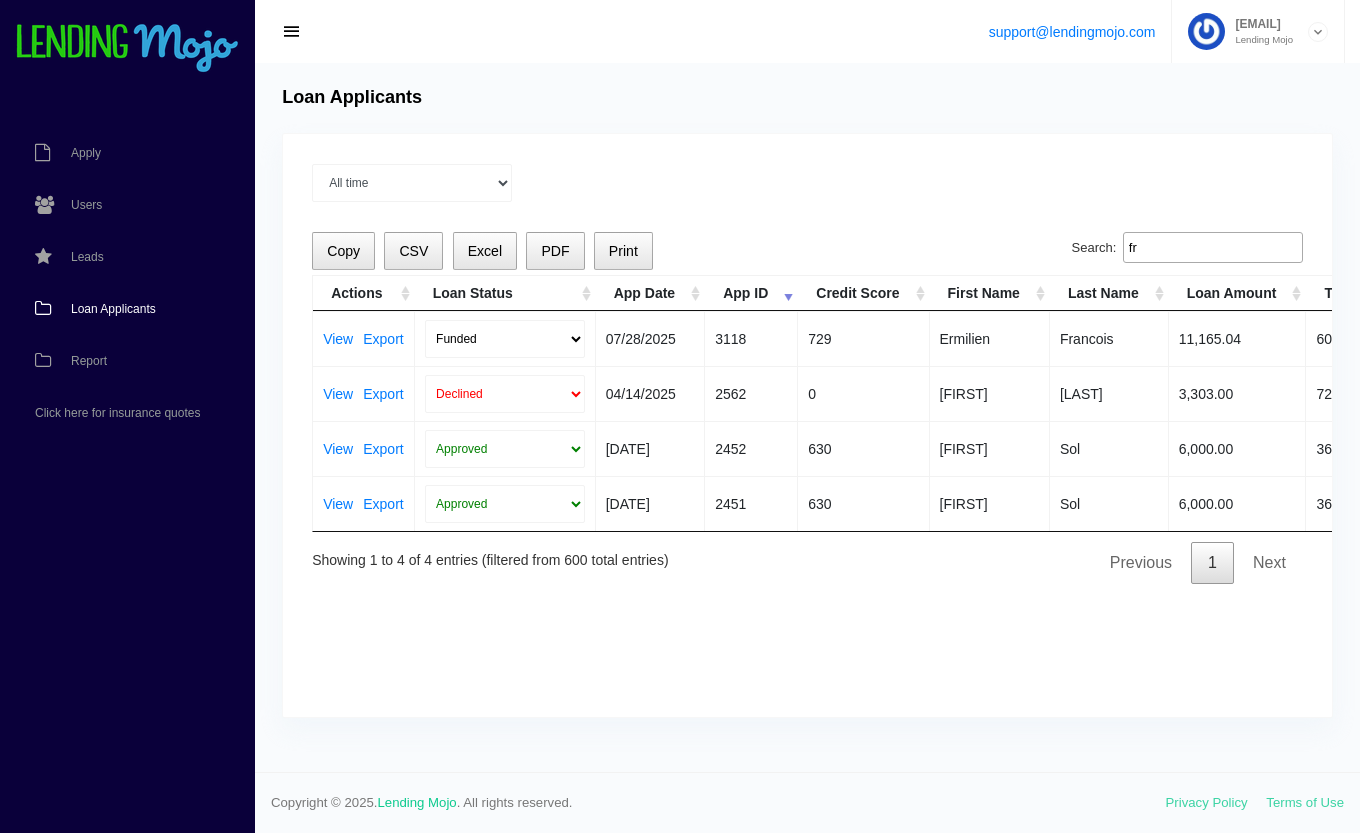 type on "f" 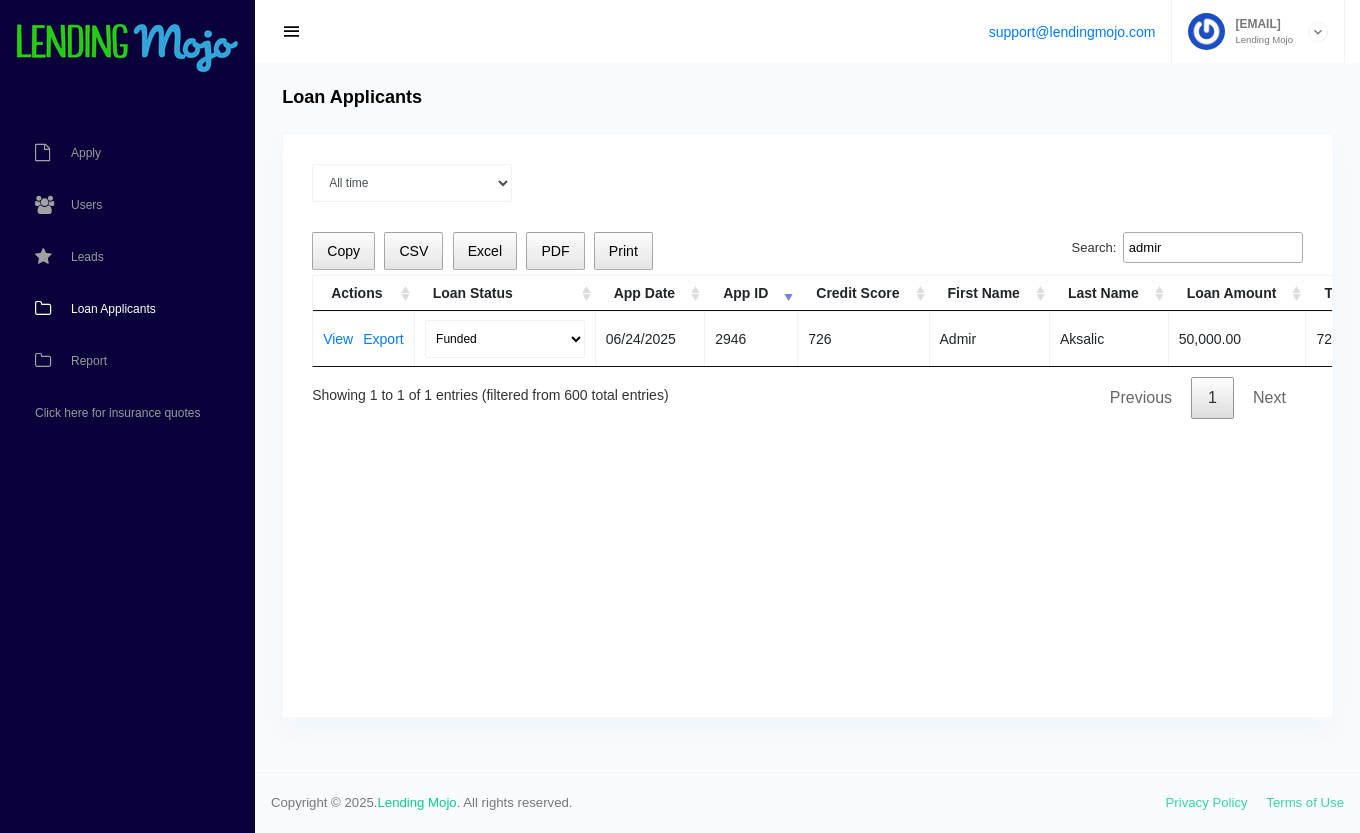 type on "admir" 